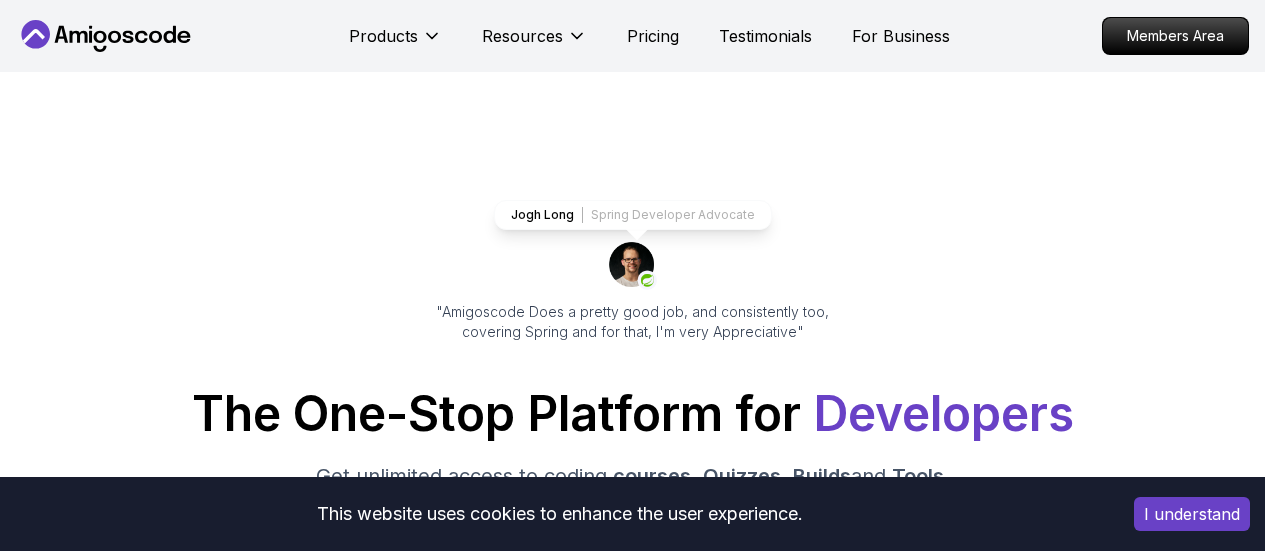 scroll, scrollTop: 0, scrollLeft: 0, axis: both 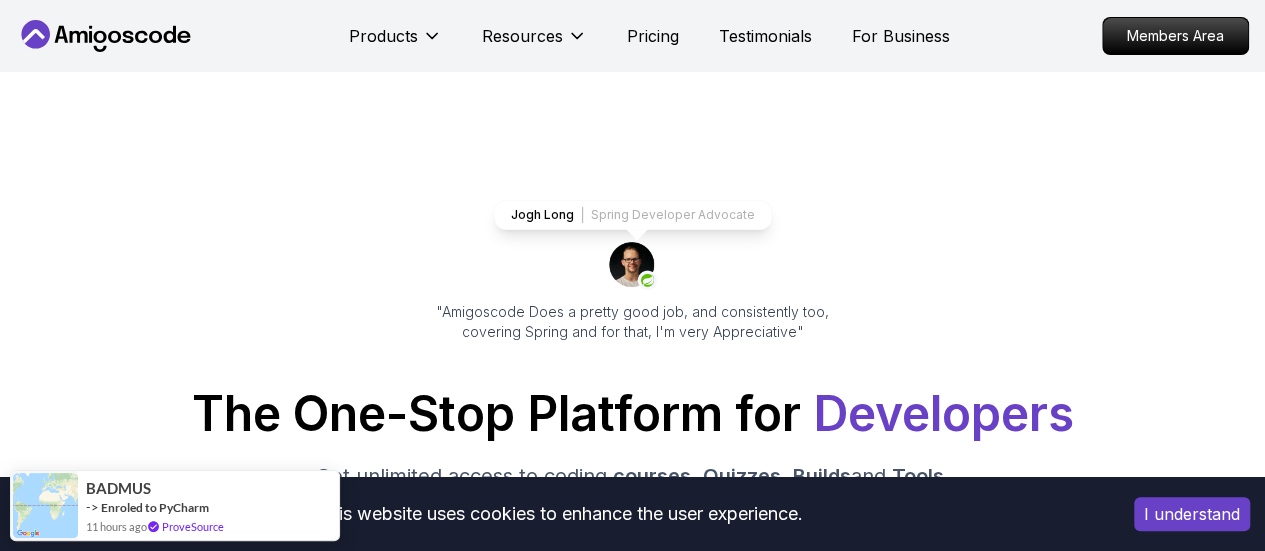 click on "I understand" at bounding box center [1192, 514] 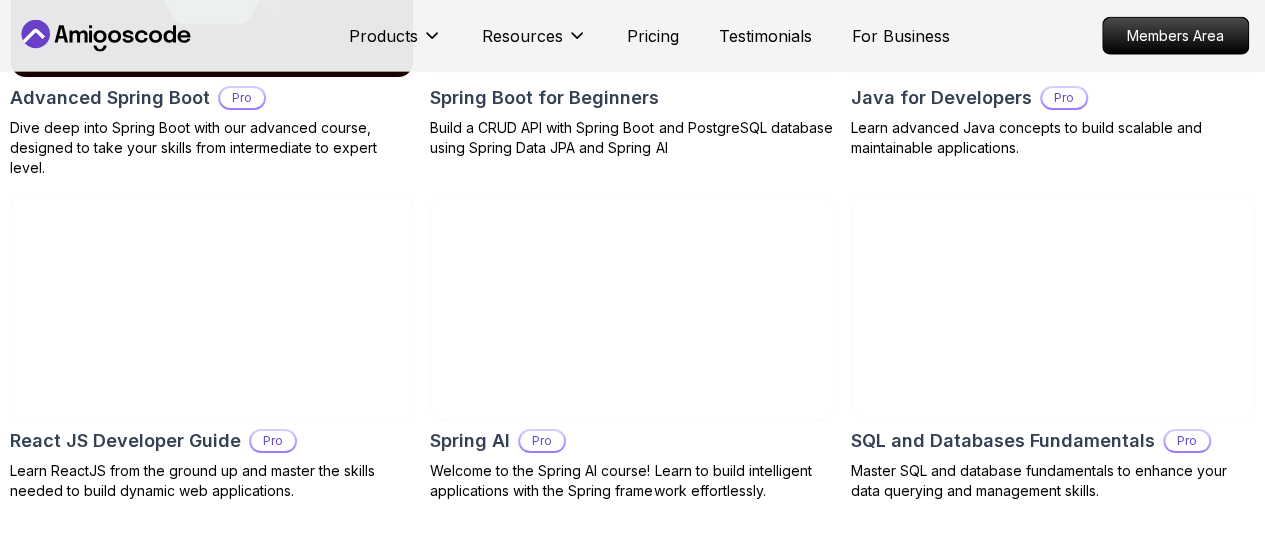 scroll, scrollTop: 2259, scrollLeft: 0, axis: vertical 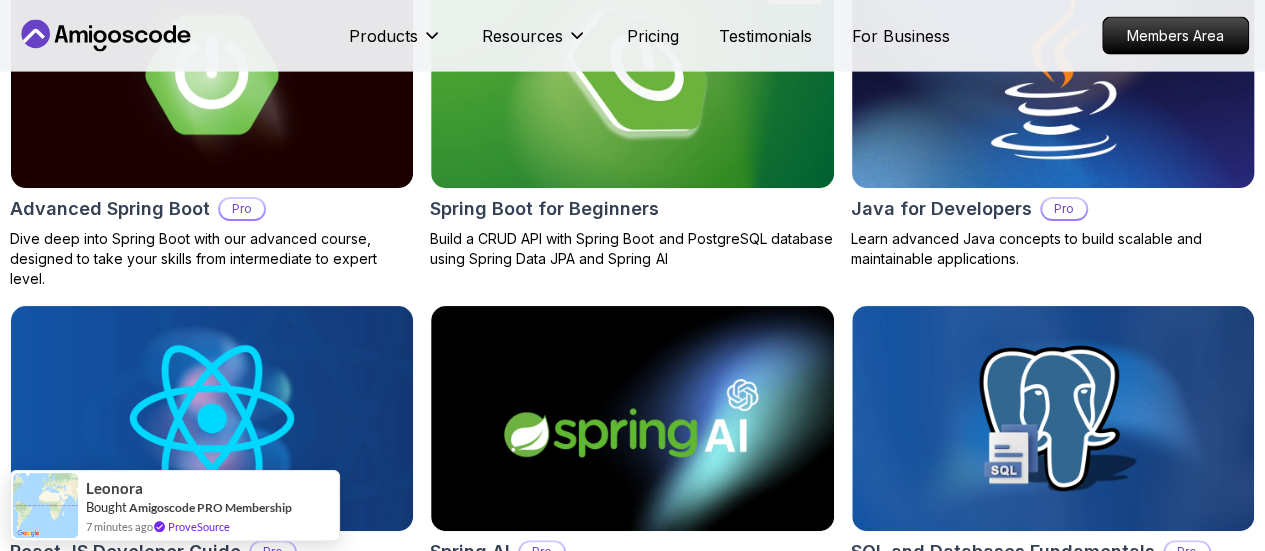 click on "Products Resources Pricing Testimonials For Business Members Area Products Resources Pricing Testimonials For Business Members Area Jogh Long Spring Developer Advocate "Amigoscode Does a pretty good job, and consistently too, covering Spring and for that, I'm very Appreciative" The One-Stop Platform for   Developers Get unlimited access to coding   courses ,   Quizzes ,   Builds  and   Tools . Start your journey or level up your career with Amigoscode [DATE]! Start for Free [URL][DOMAIN_NAME] OUR AMIGO STUDENTS WORK IN TOP COMPANIES Courses Builds Discover Amigoscode's Latest   Premium Courses! Get unlimited access to coding   courses ,   Quizzes ,   Builds  and   Tools . Start your journey or level up your career with Amigoscode [DATE]! Browse all  courses Advanced Spring Boot Pro Dive deep into Spring Boot with our advanced course, designed to take your skills from intermediate to expert level. NEW Spring Boot for Beginners Java for Developers Pro React JS Developer Guide Pro Spring AI Pro Pro" at bounding box center [632, 4019] 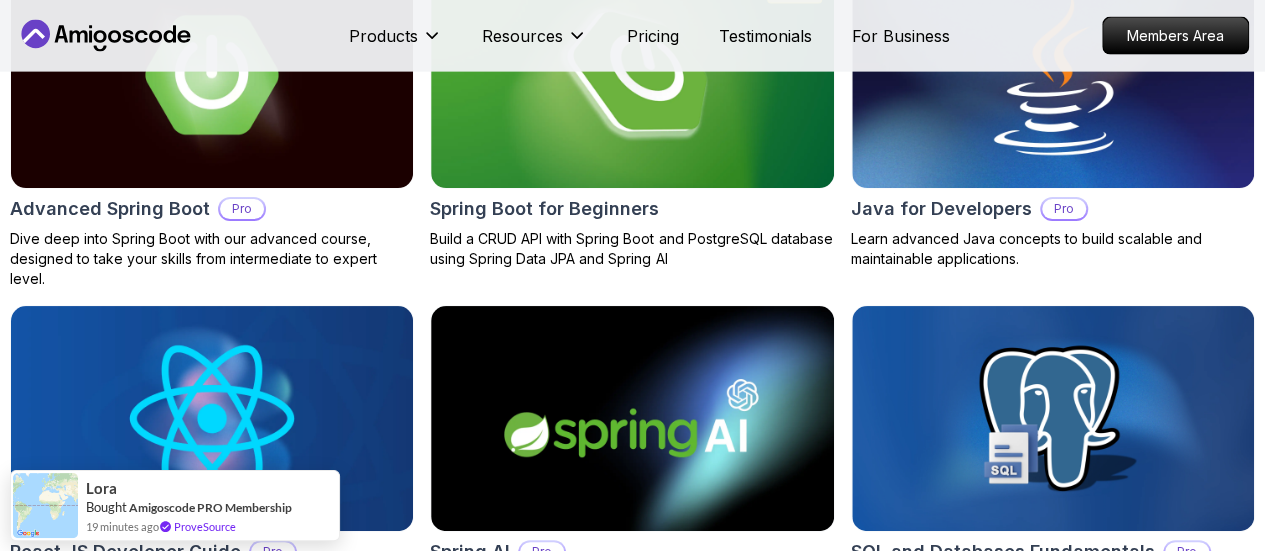 click 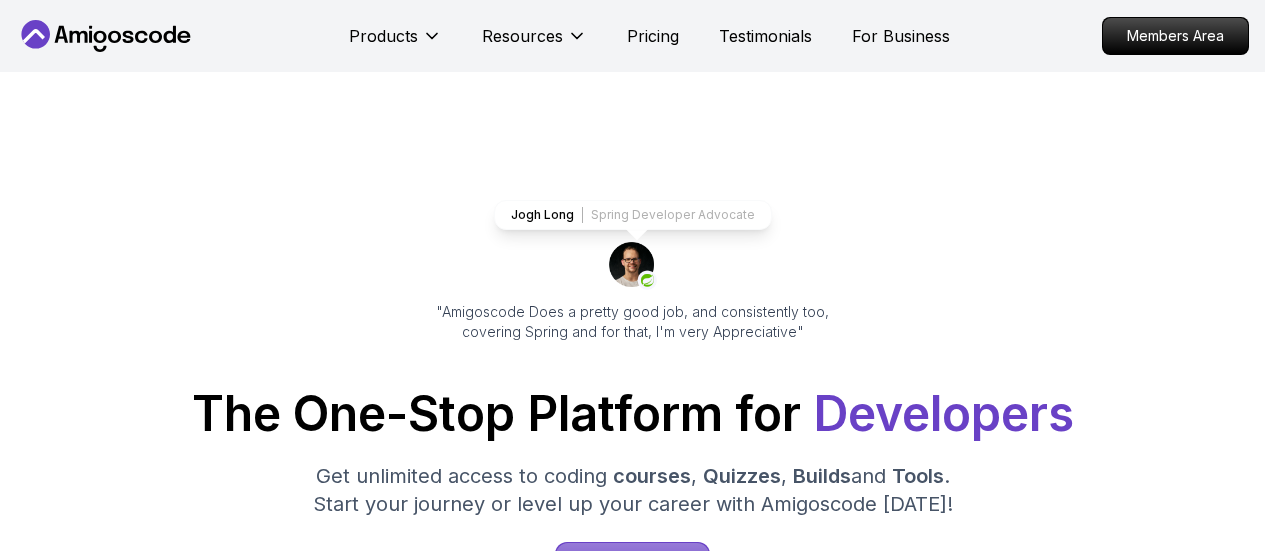 scroll, scrollTop: 0, scrollLeft: 0, axis: both 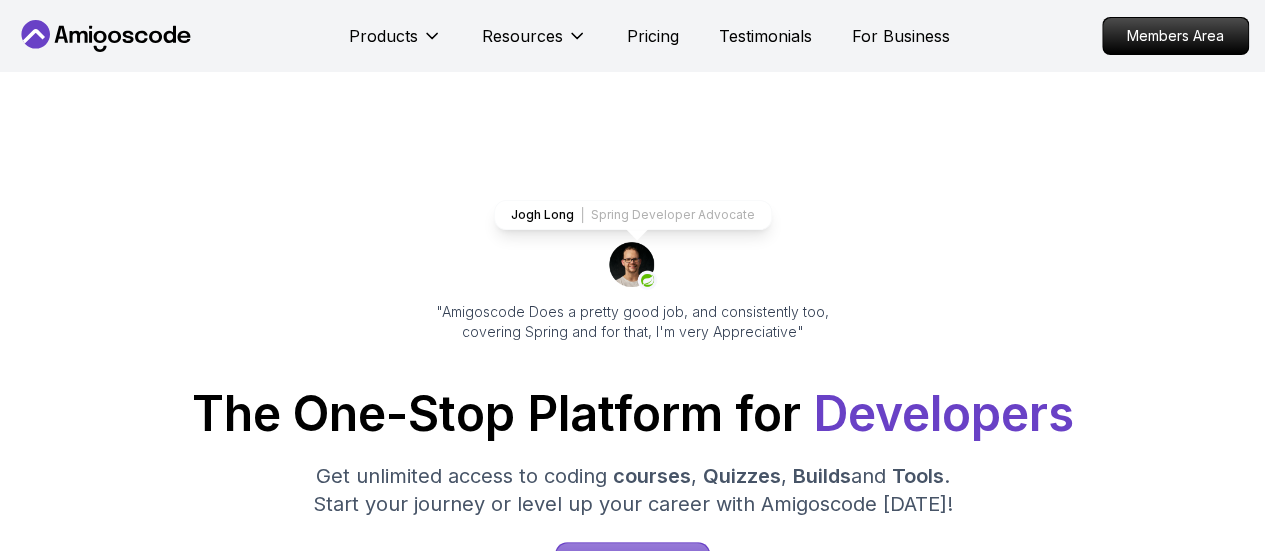 click 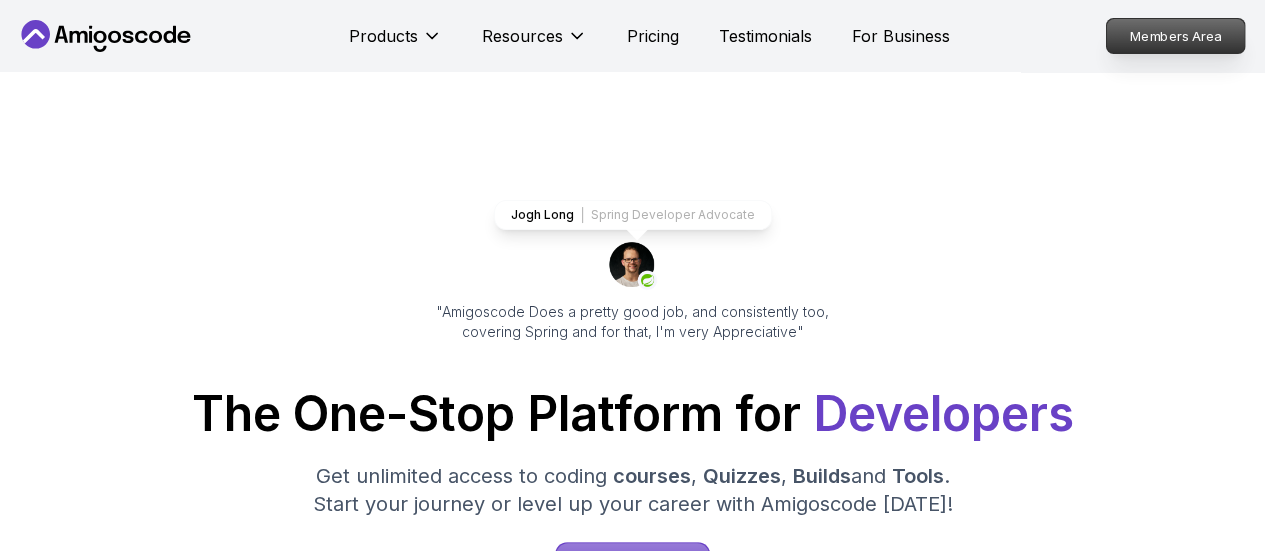 click on "Members Area" at bounding box center [1176, 36] 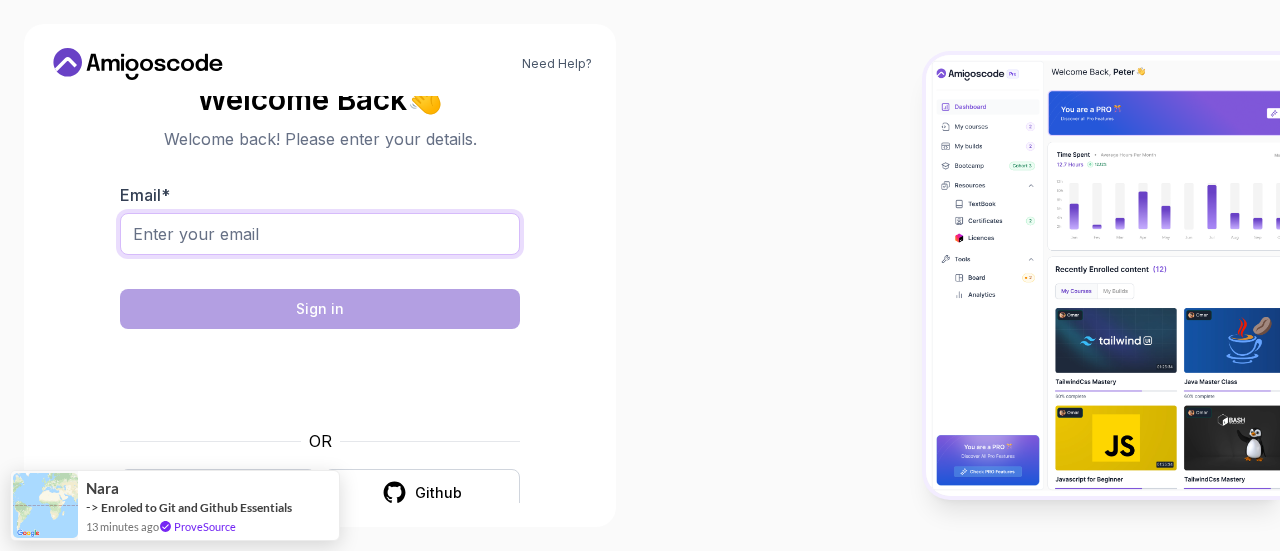 click on "Email *" at bounding box center [320, 234] 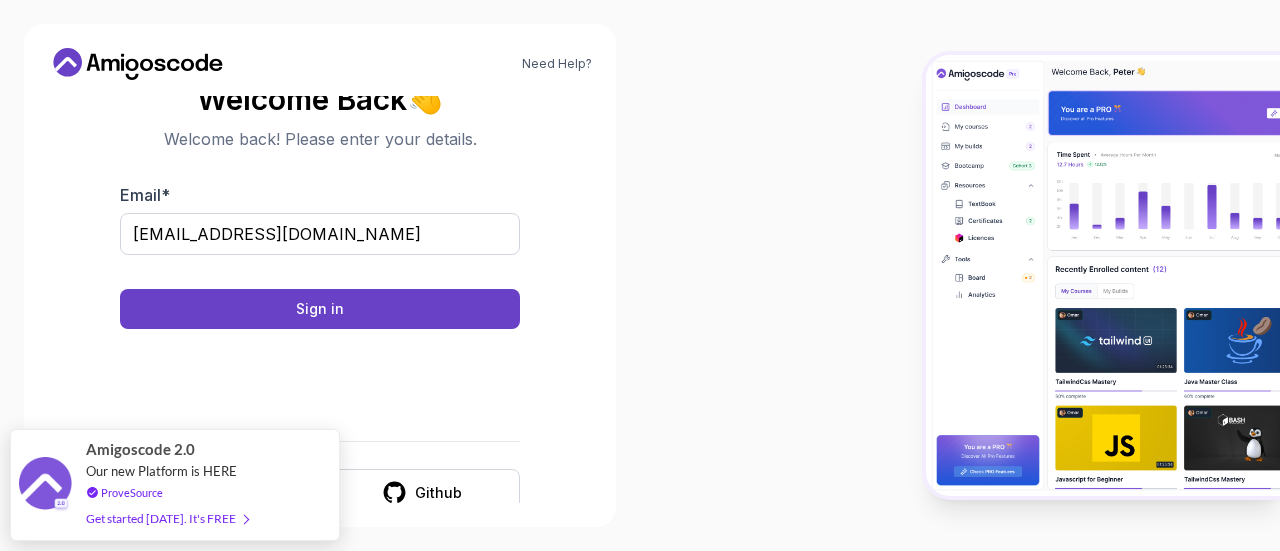 click at bounding box center (960, 275) 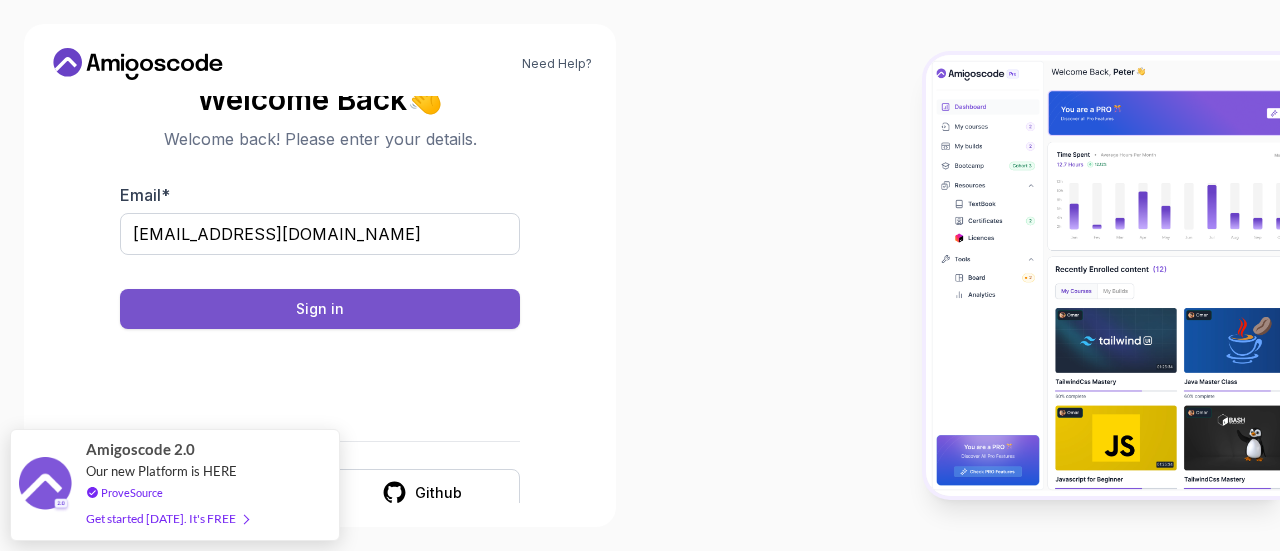 click on "Sign in" at bounding box center (320, 309) 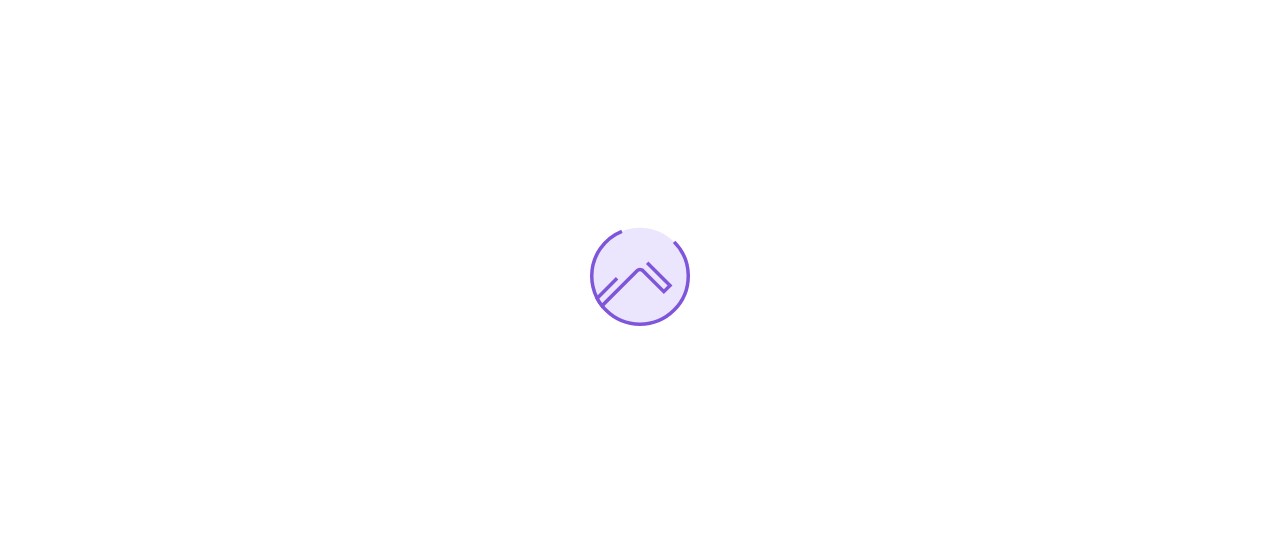scroll, scrollTop: 0, scrollLeft: 0, axis: both 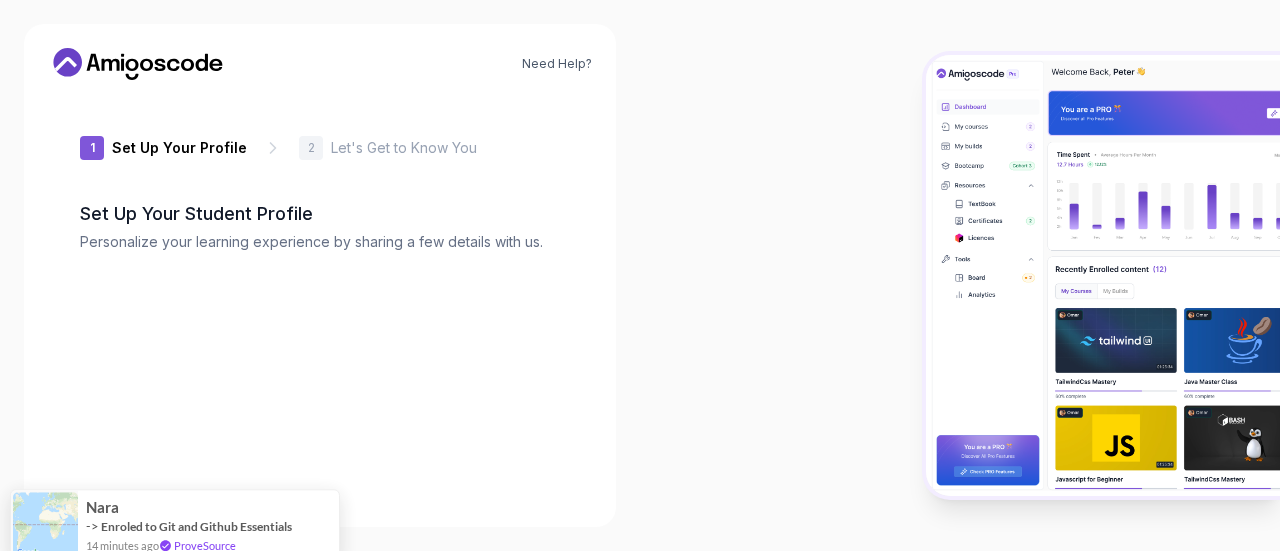 type on "daringorca29880" 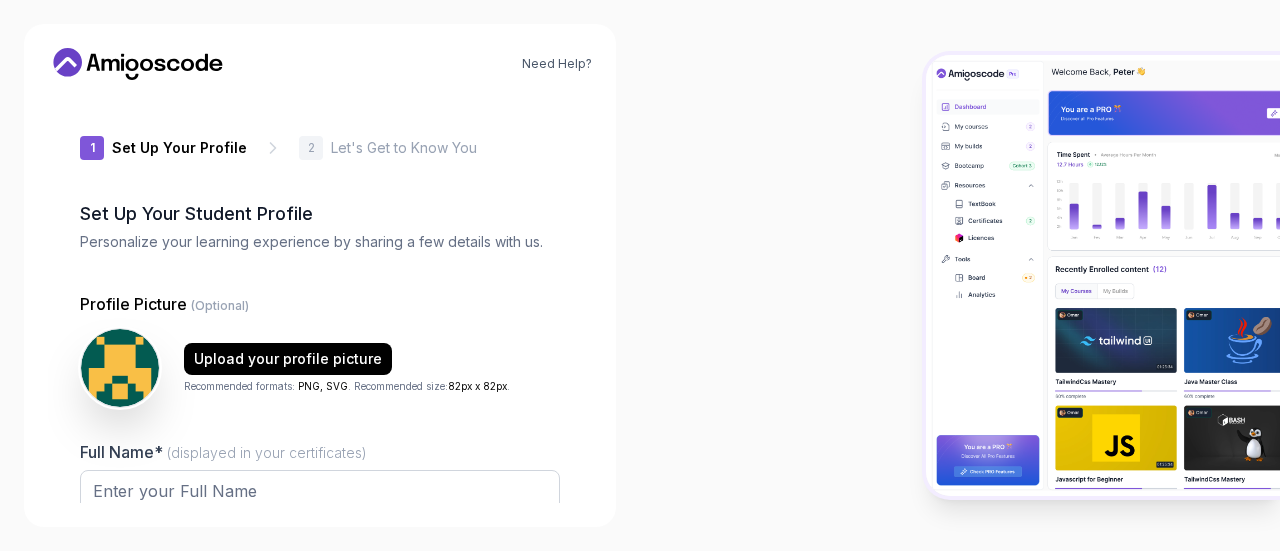 click at bounding box center (960, 275) 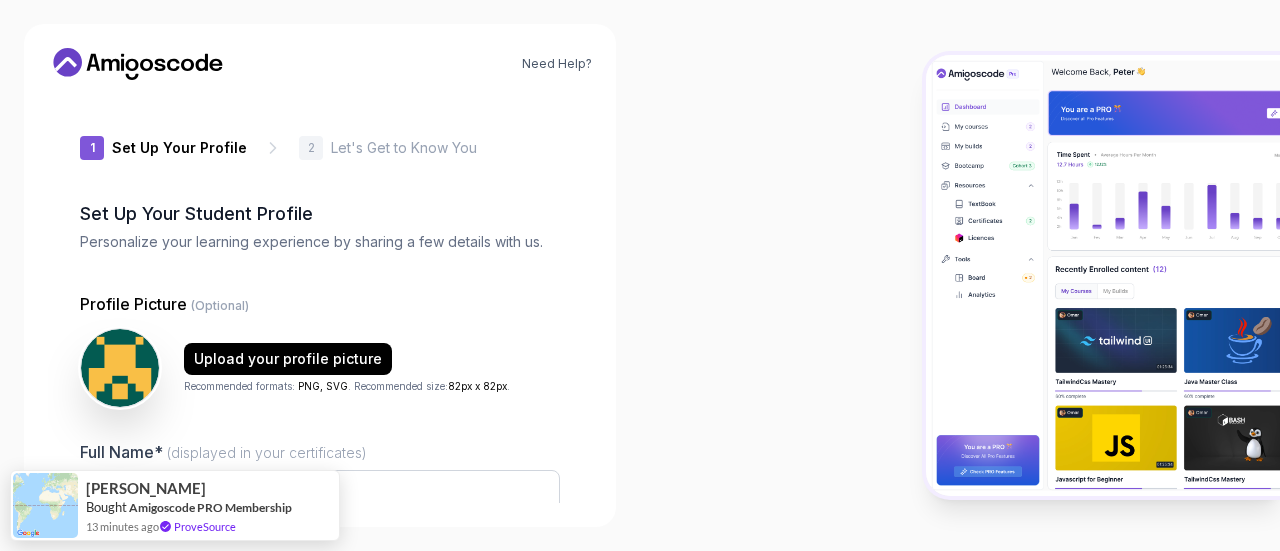 click at bounding box center (960, 275) 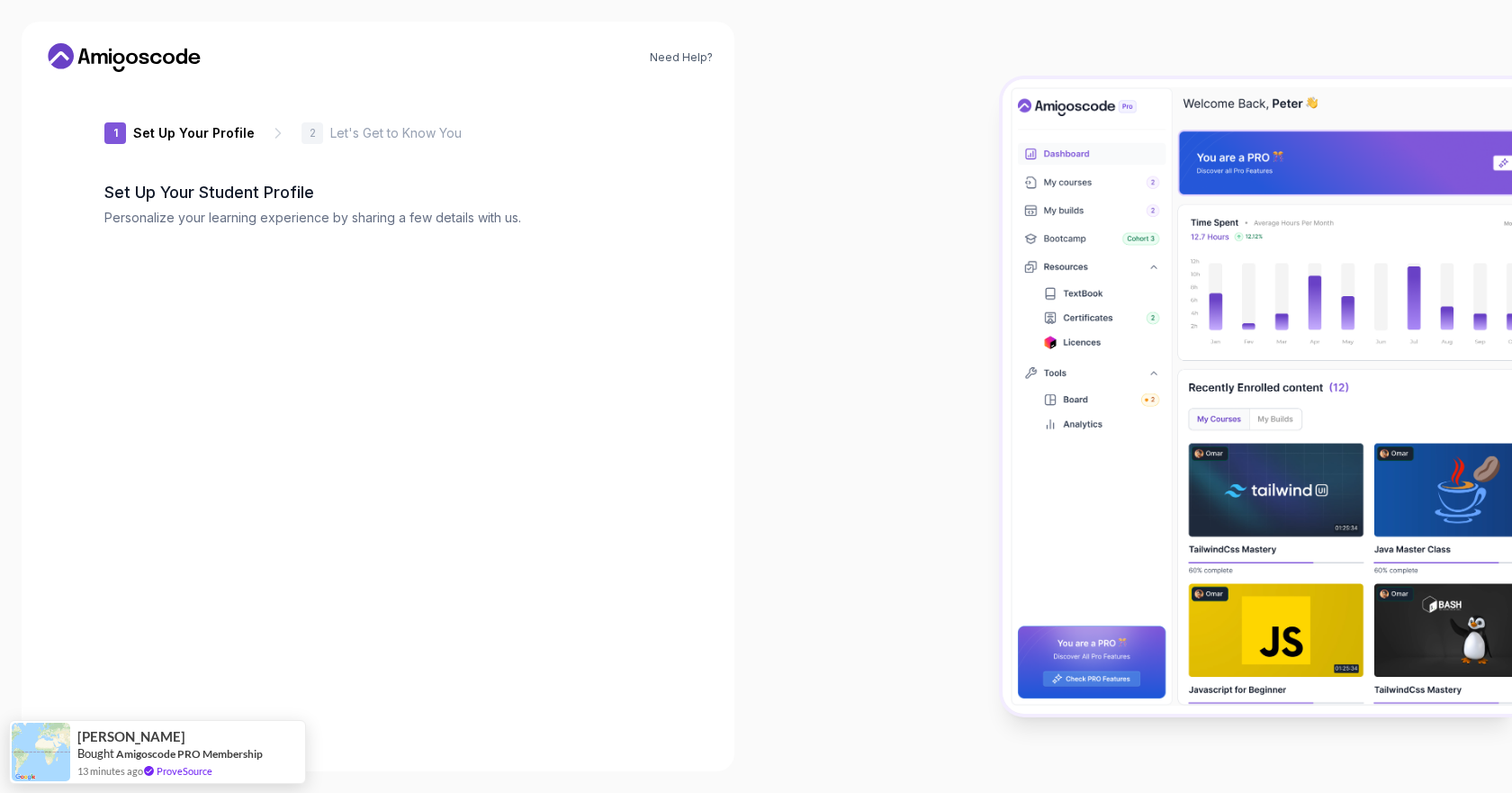 type on "charminglemmingaece5" 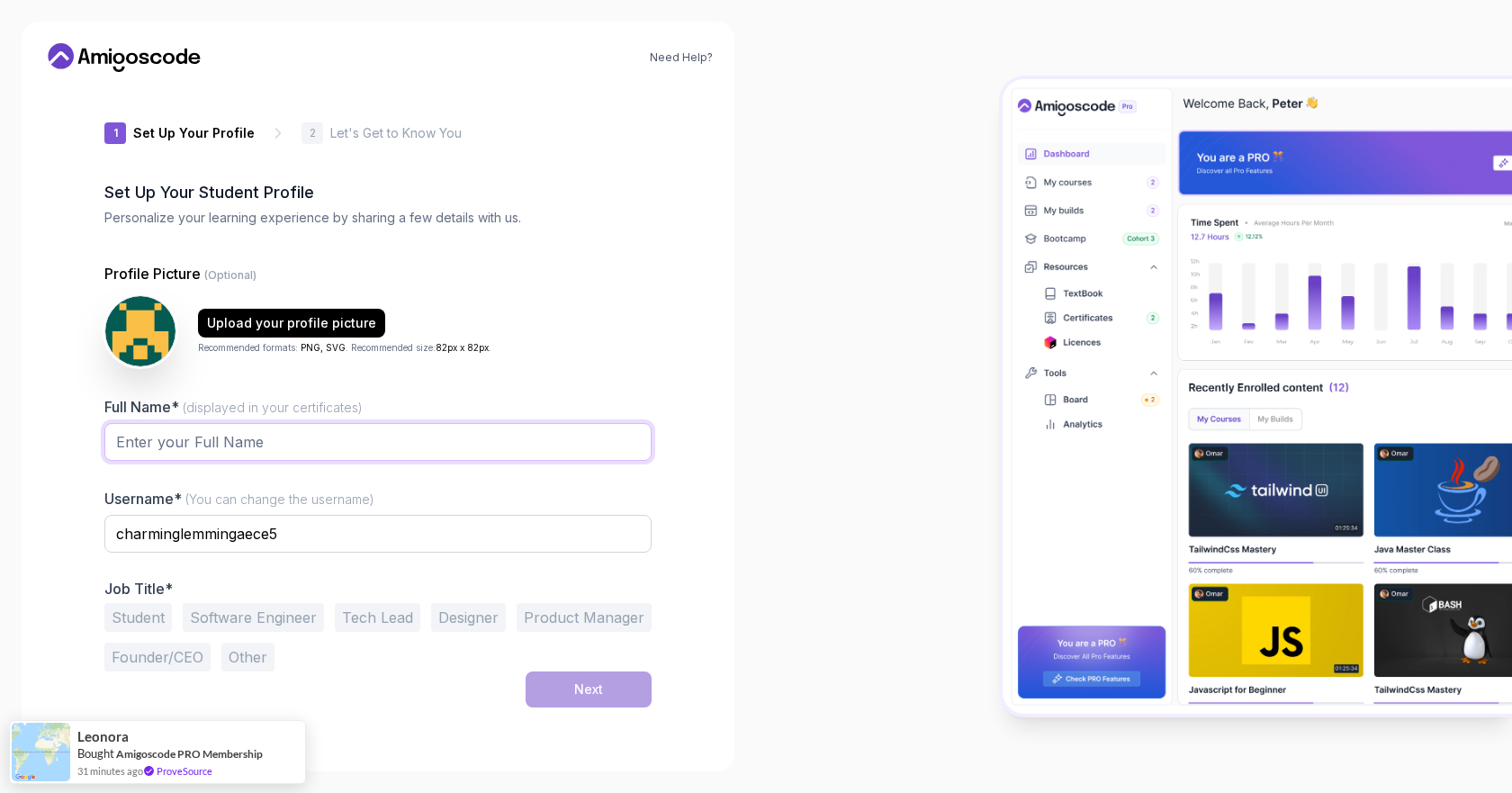click on "Full Name*   (displayed in your certificates)" at bounding box center (378, 442) 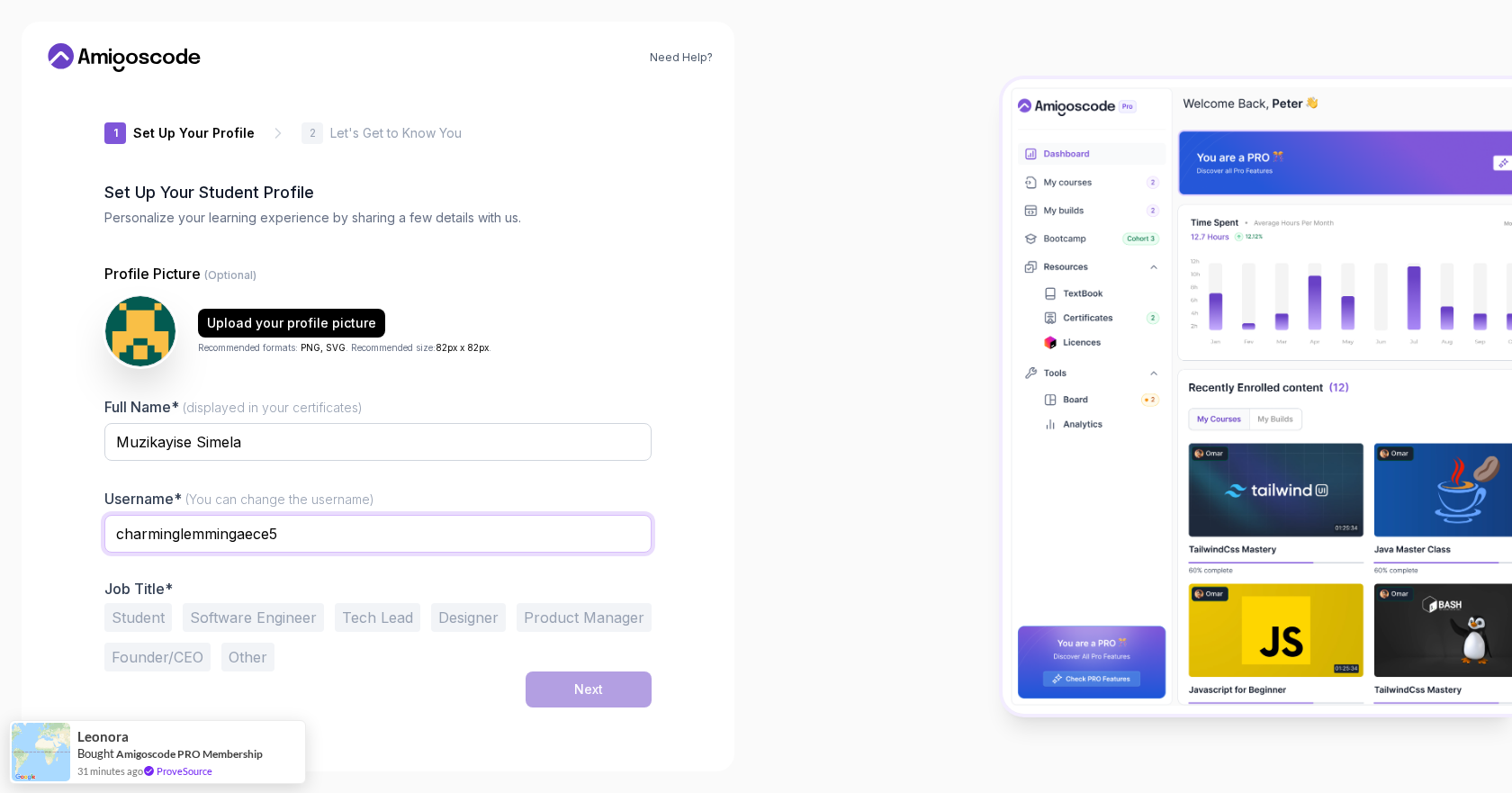 drag, startPoint x: 296, startPoint y: 532, endPoint x: 86, endPoint y: 516, distance: 210.60864 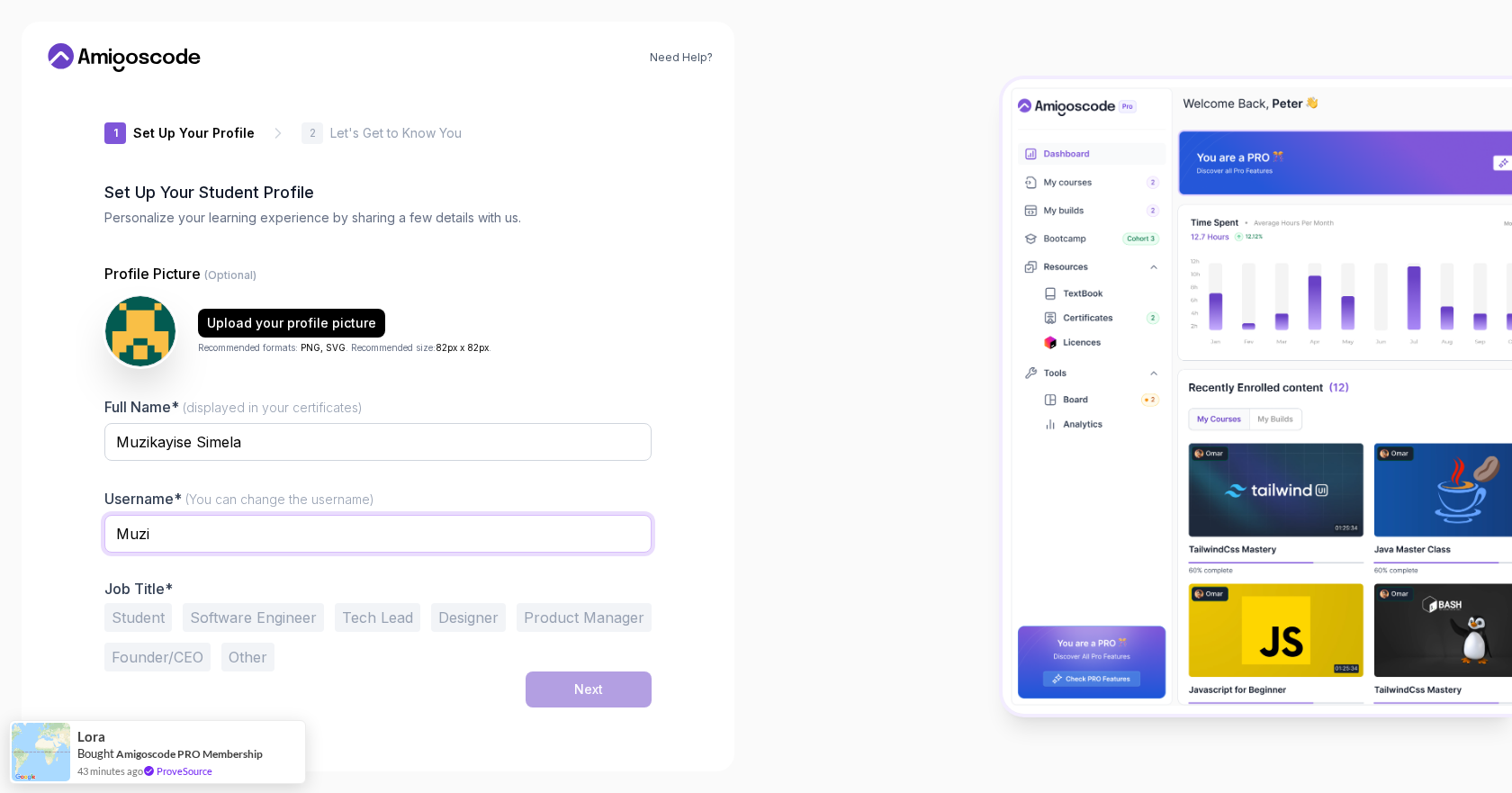 type on "Muzi" 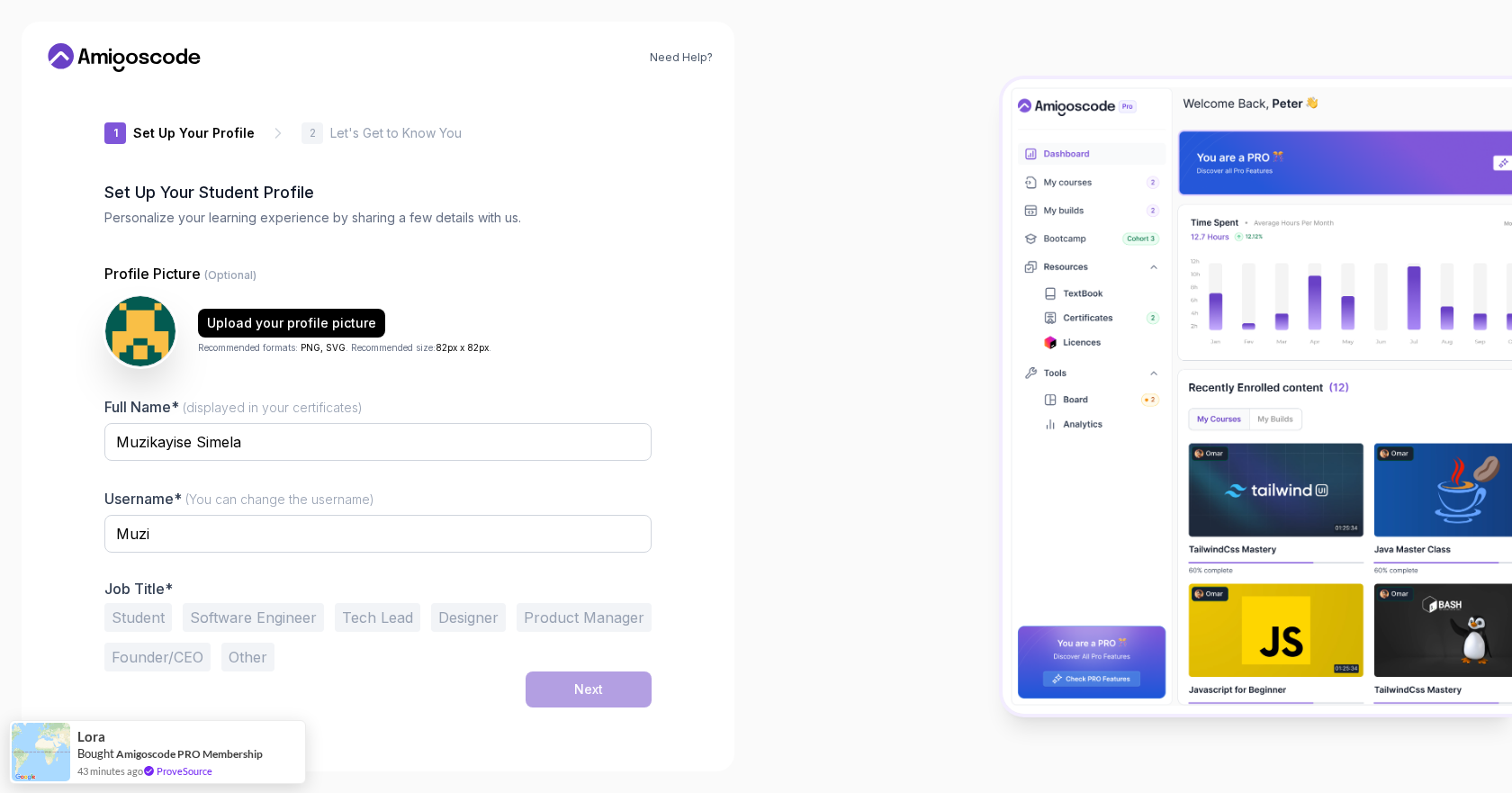 click on "Need Help? 1 Set Up Your Profile 1 Set Up Your Profile 2 Let's Get to Know You Set Up Your Student Profile Personalize your learning experience by sharing a few details with us. Profile Picture   (Optional) Upload your profile picture Recommended formats:   PNG, SVG . Recommended size:  82px x 82px . Full Name*   (displayed in your certificates) Muzikayise Simela Username*   (You can change the username) Muzi Job Title* Student Software Engineer Tech Lead Designer Product Manager Founder/CEO Other Next" at bounding box center [378, 396] 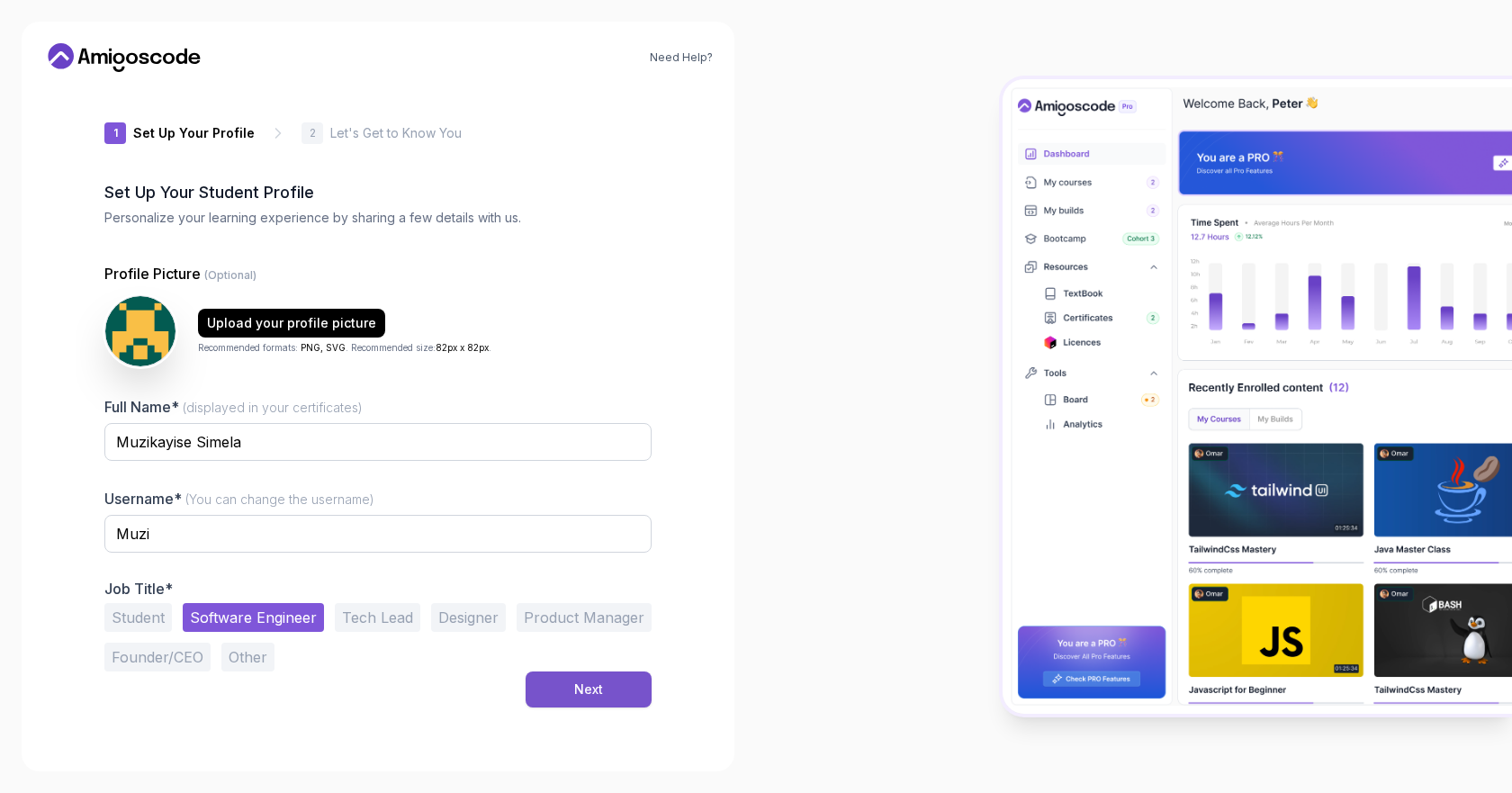 click on "Next" at bounding box center [589, 689] 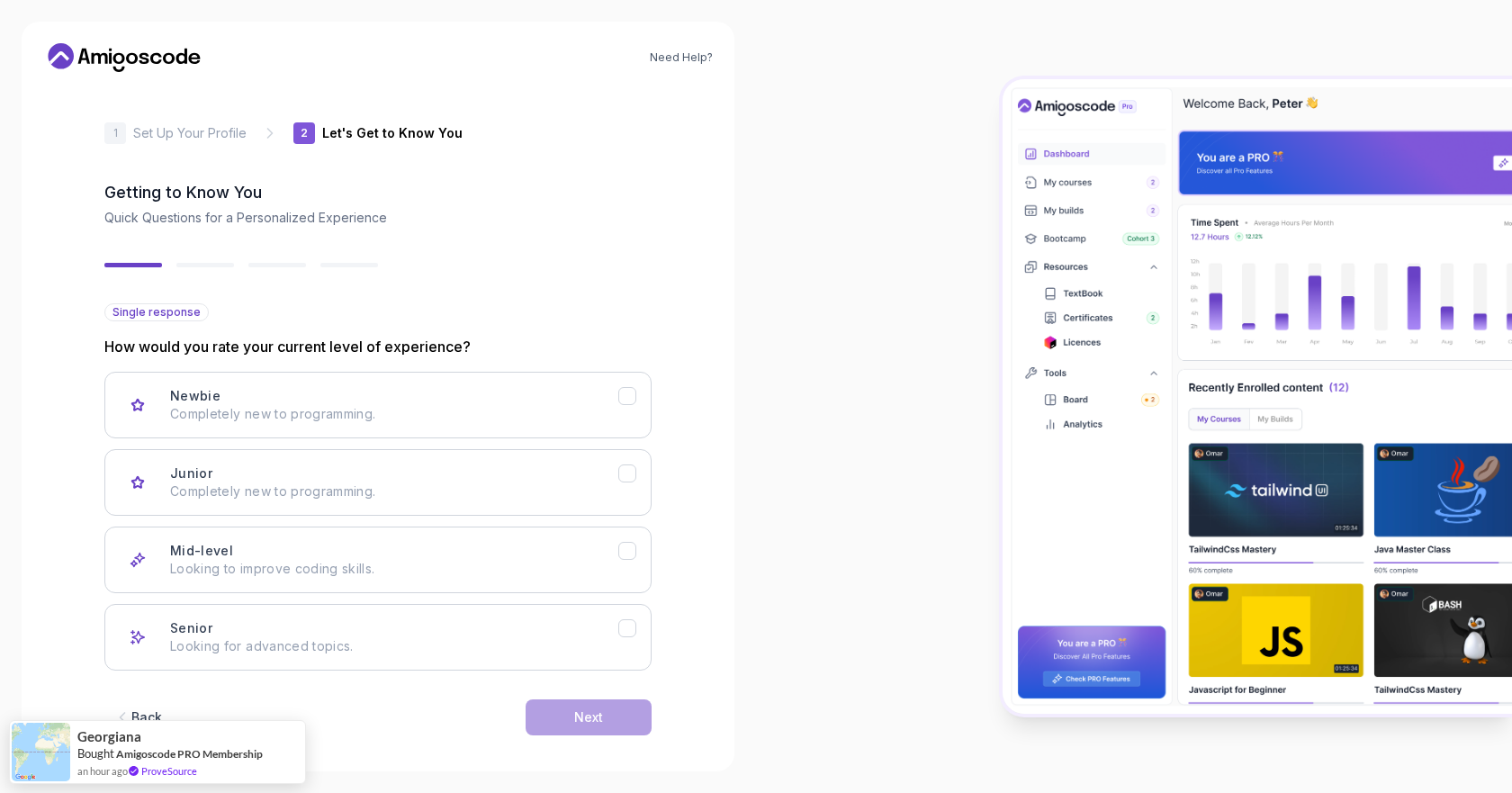 click at bounding box center (1134, 396) 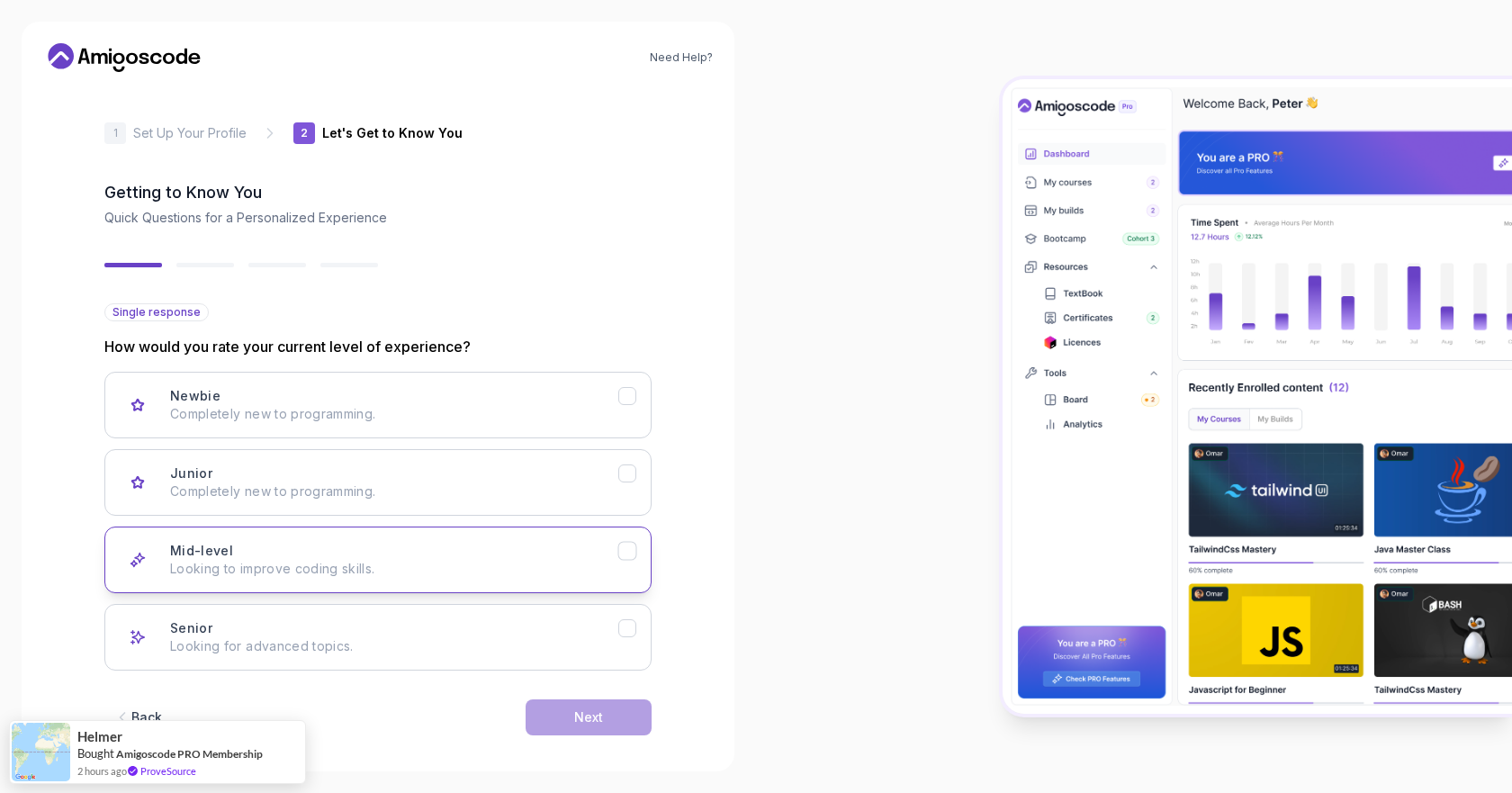 click 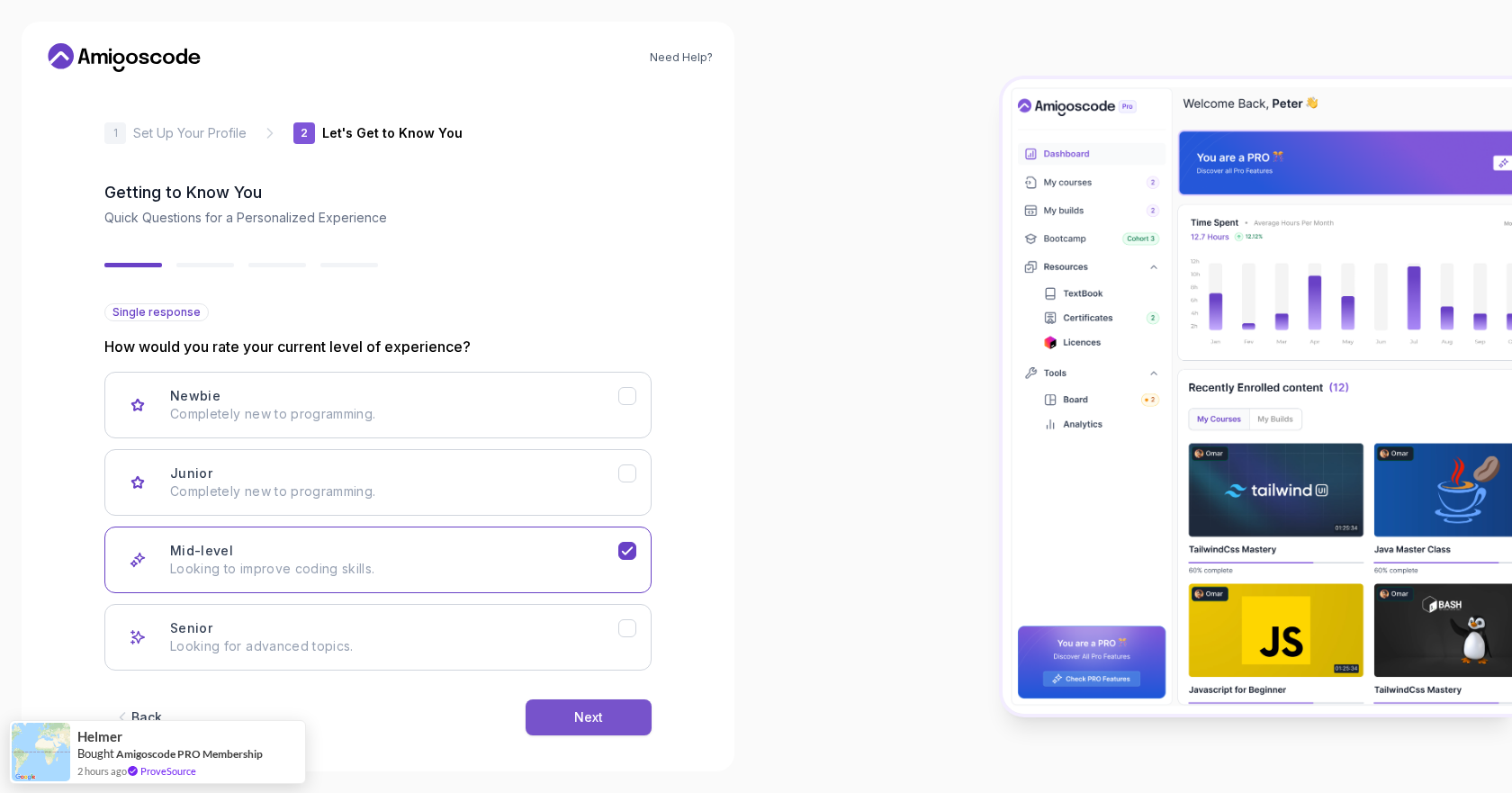 click on "Next" at bounding box center [589, 717] 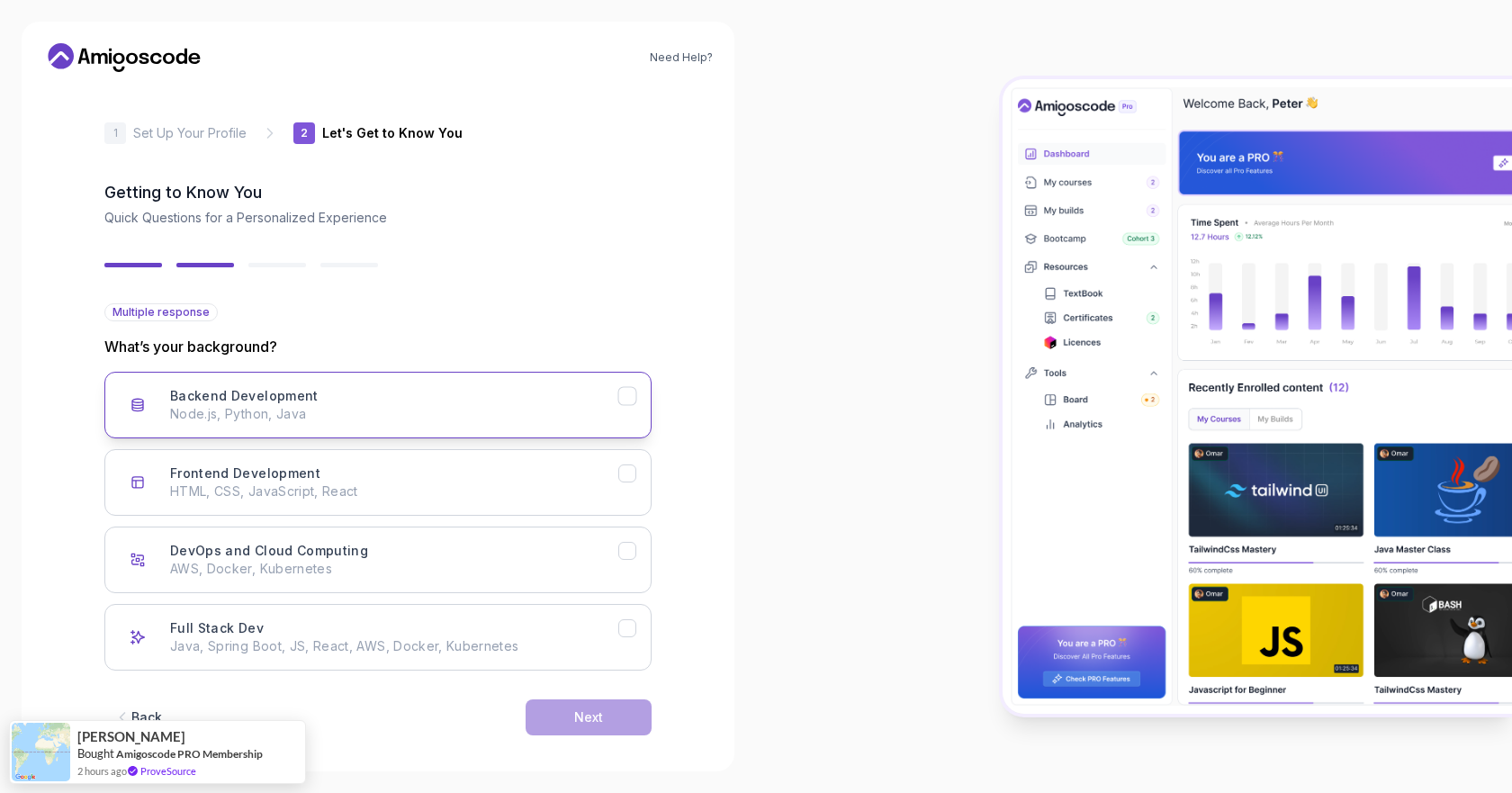 click 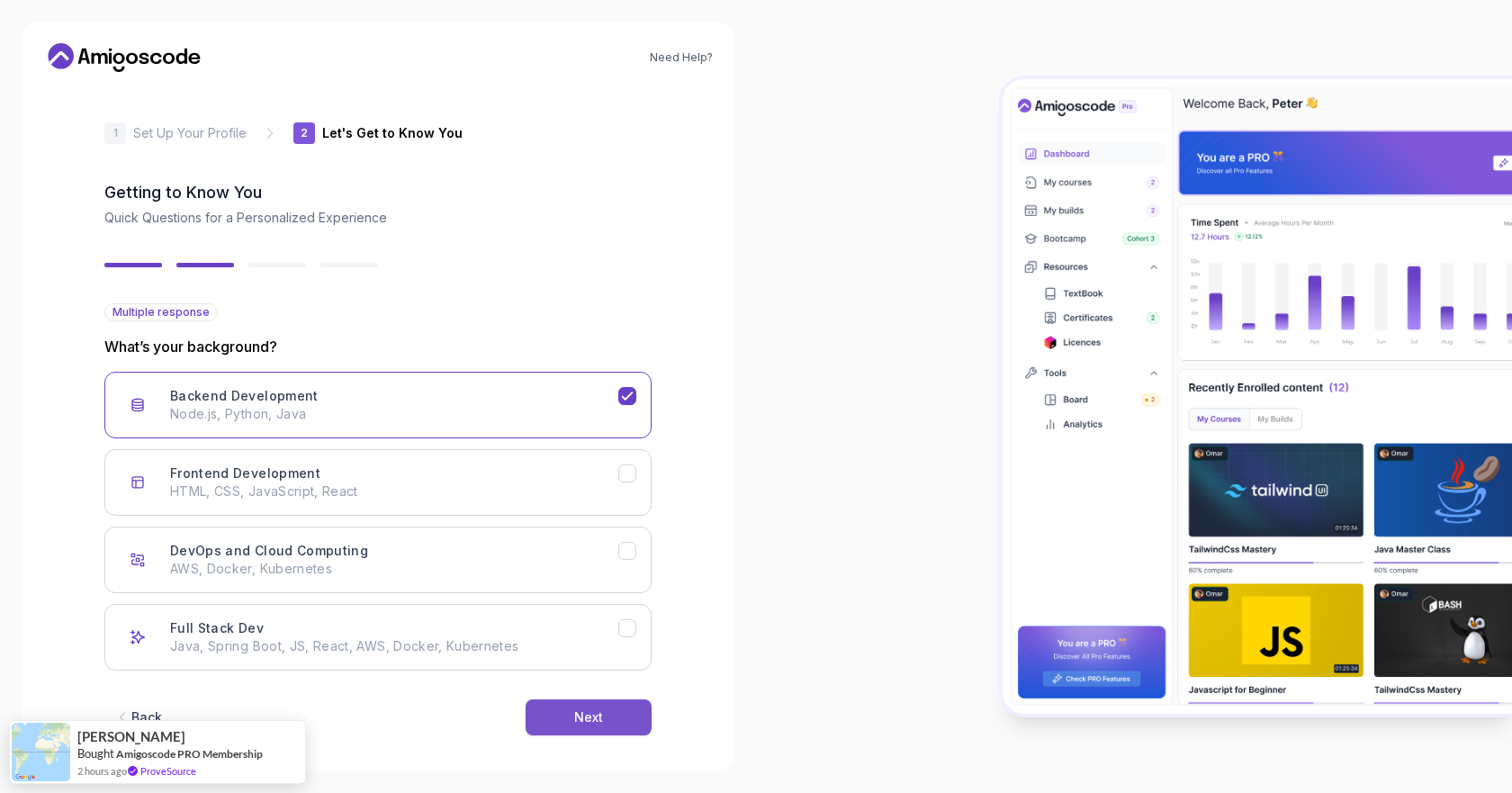 click on "Next" at bounding box center [589, 717] 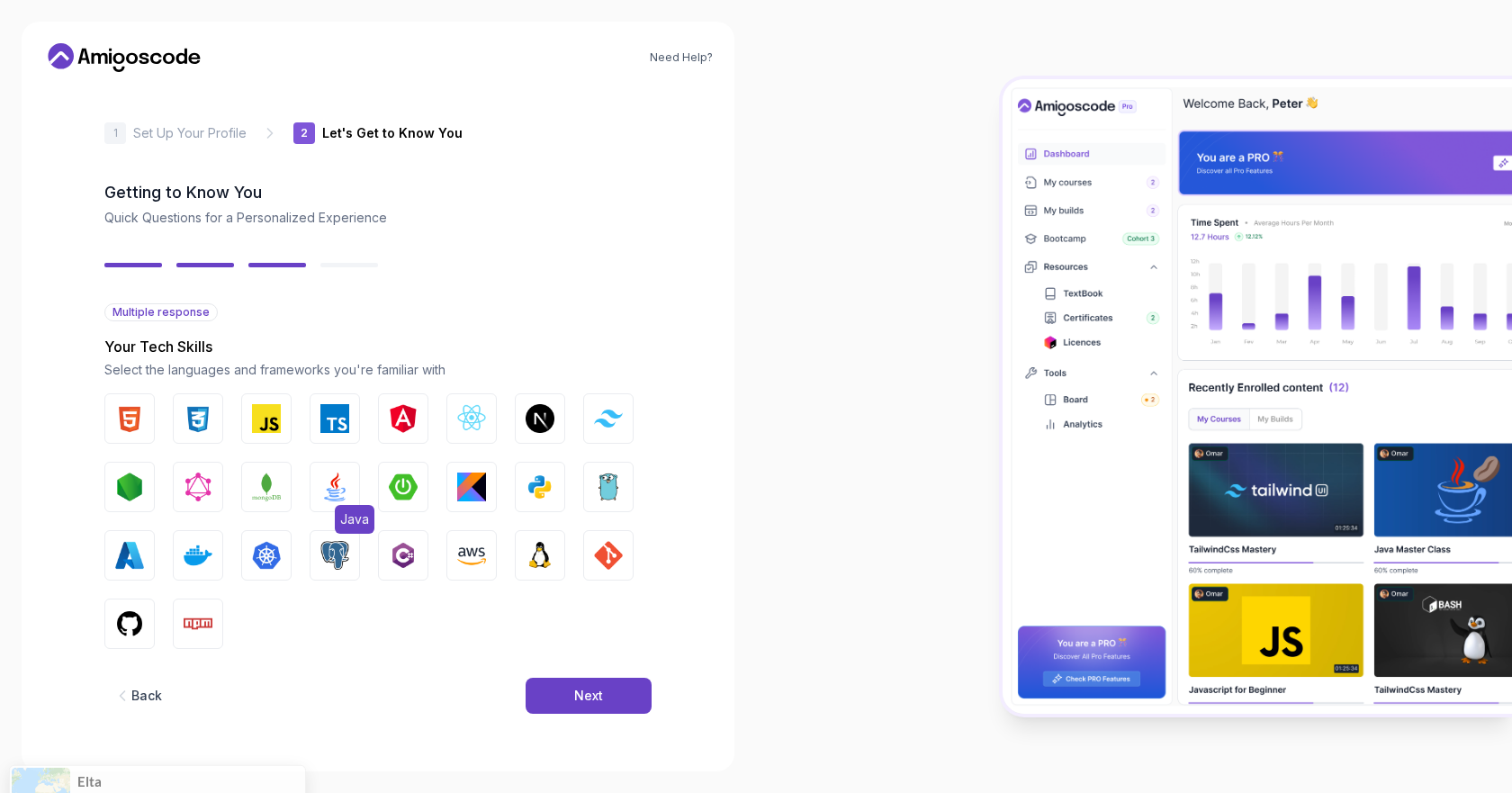 click on "Java" at bounding box center (355, 519) 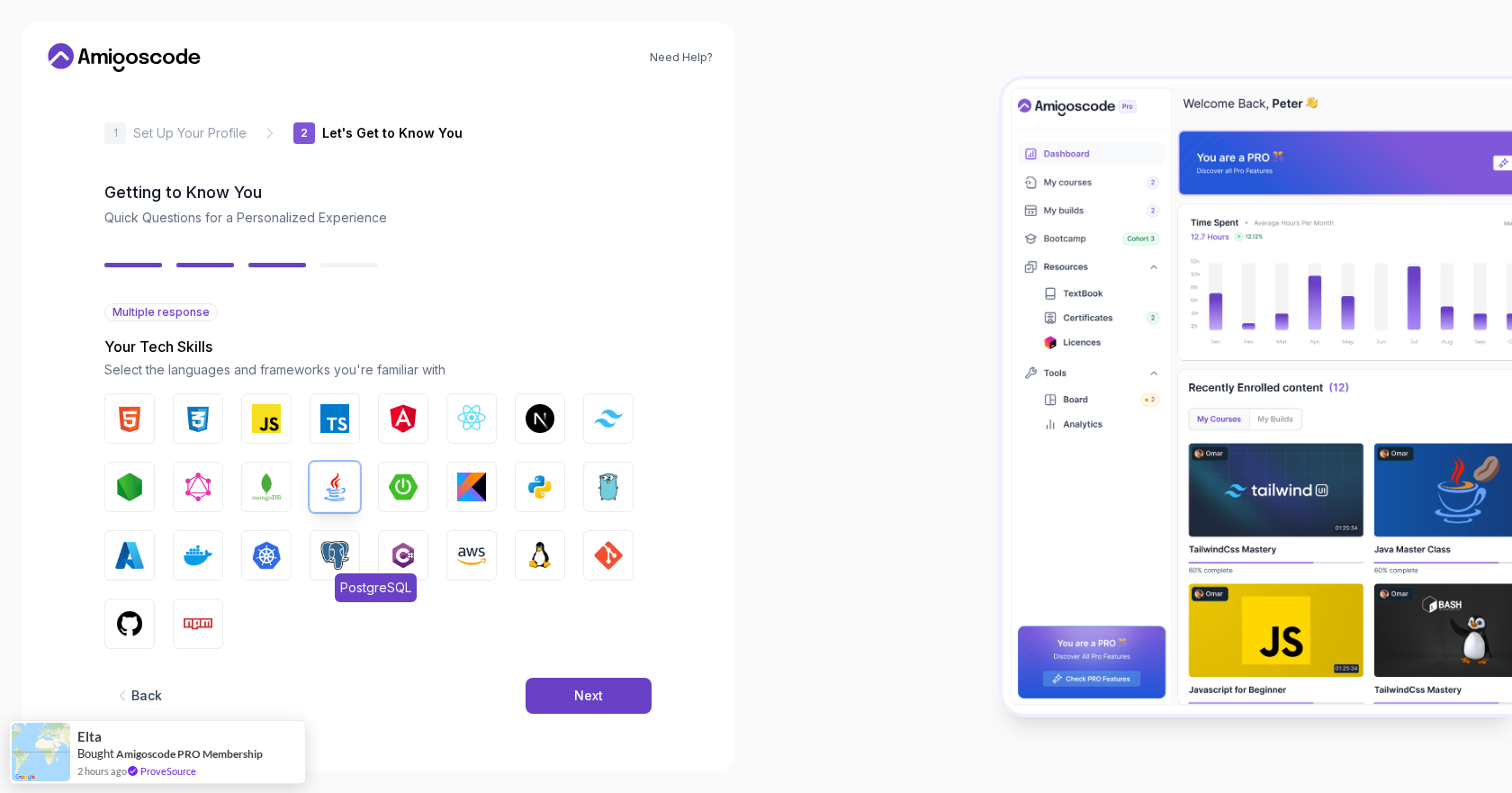 click at bounding box center [335, 555] 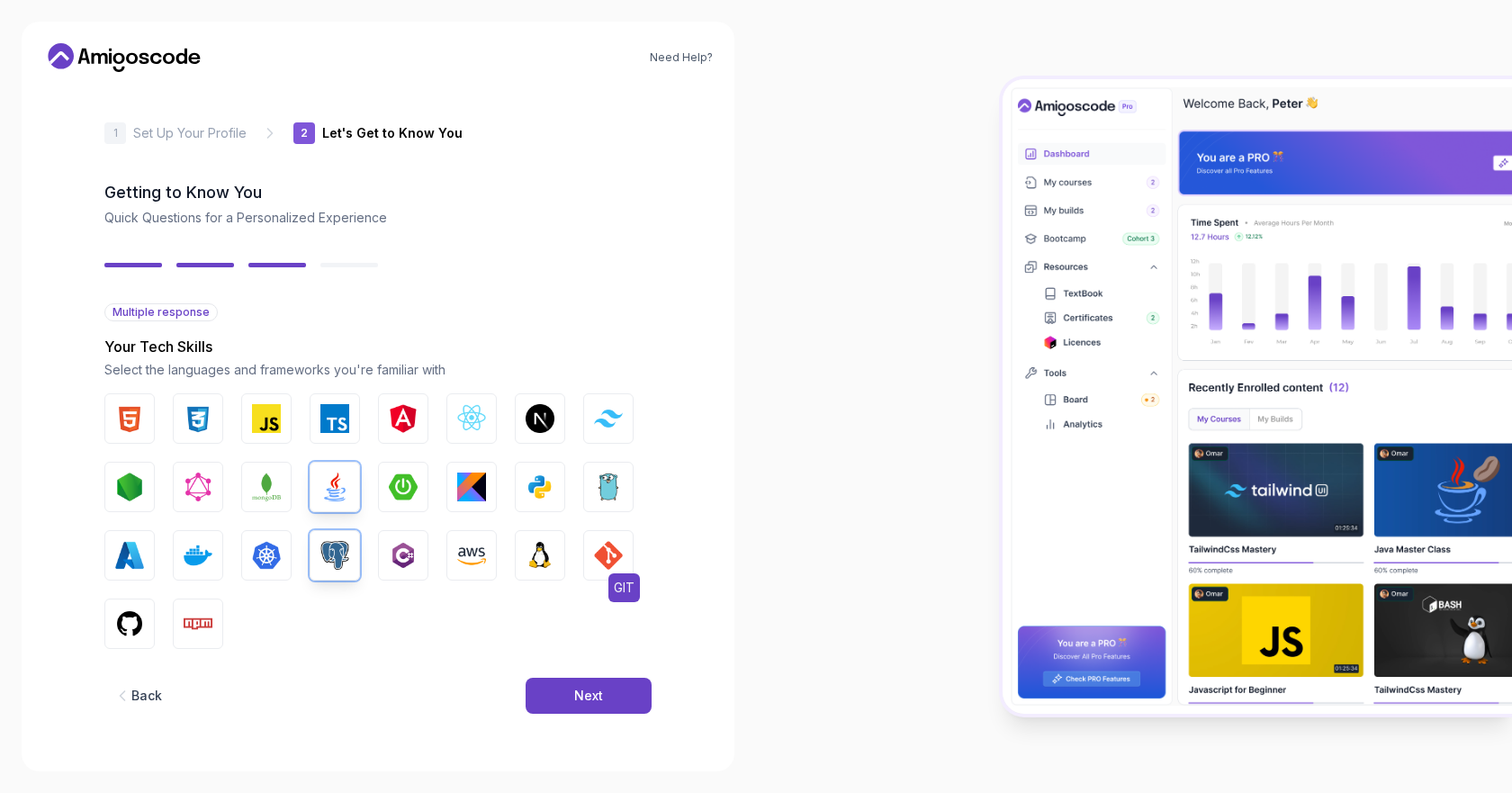 click at bounding box center (608, 555) 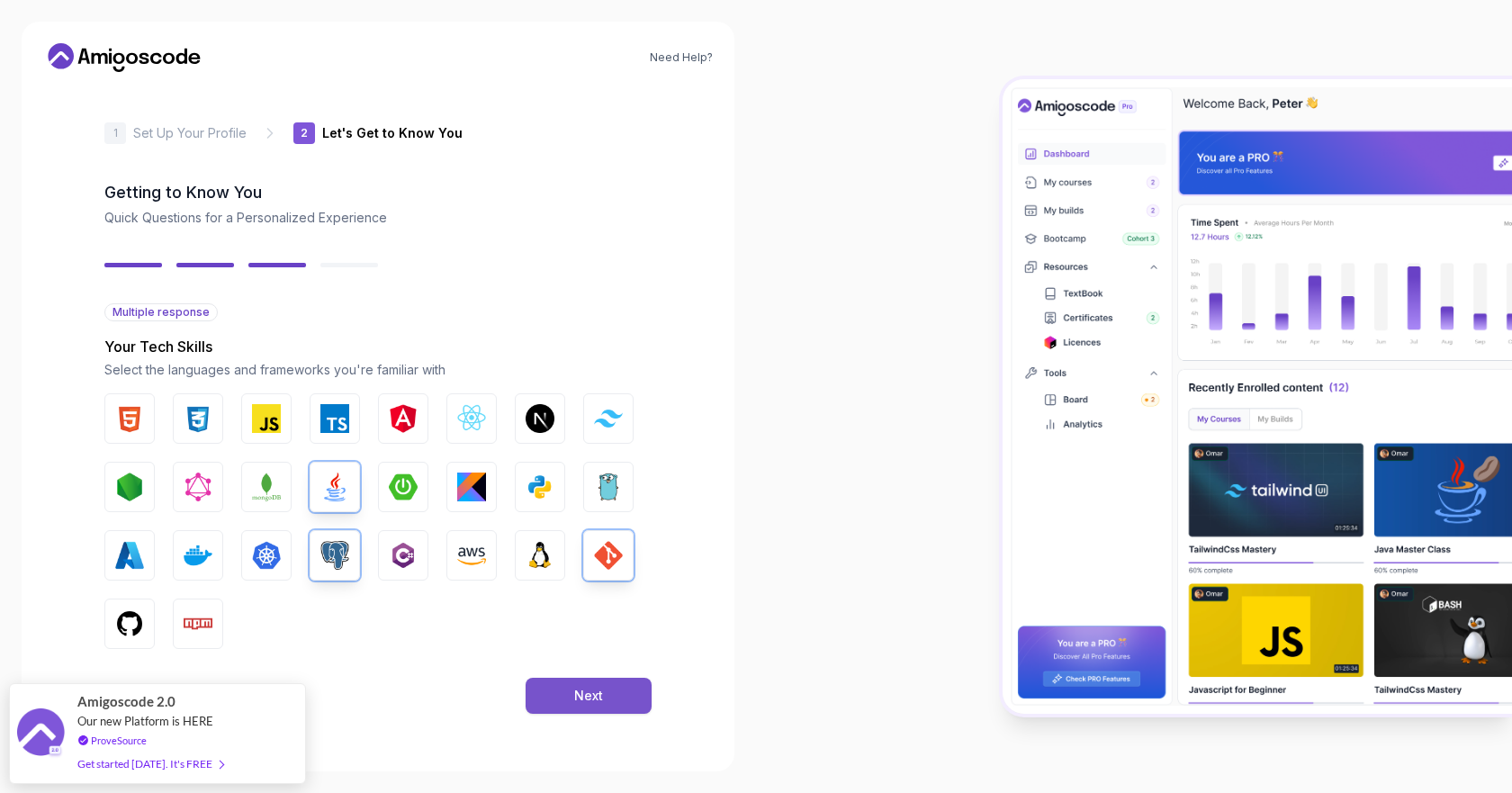 click on "Next" at bounding box center (589, 696) 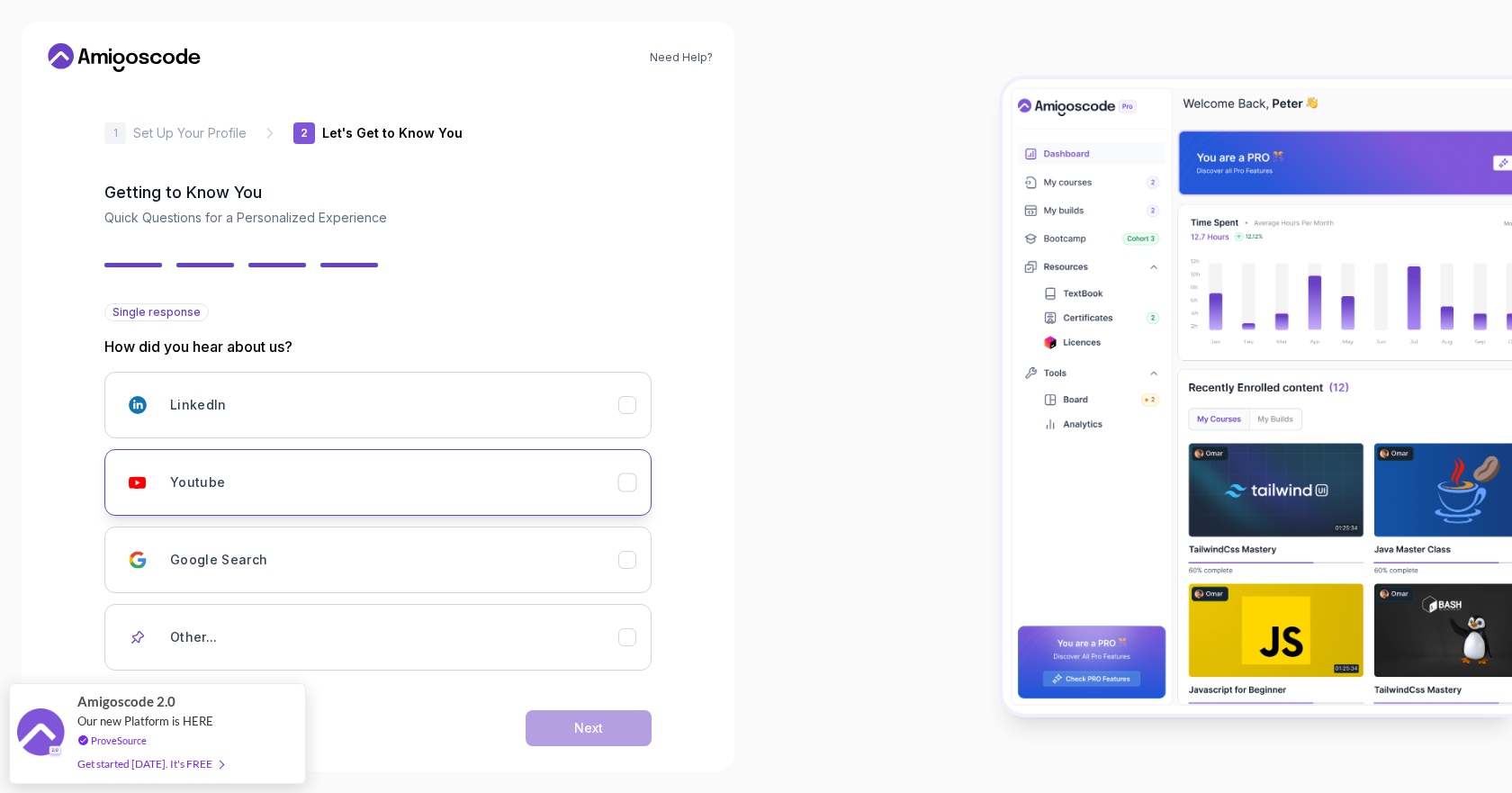 click on "Youtube" at bounding box center [394, 482] 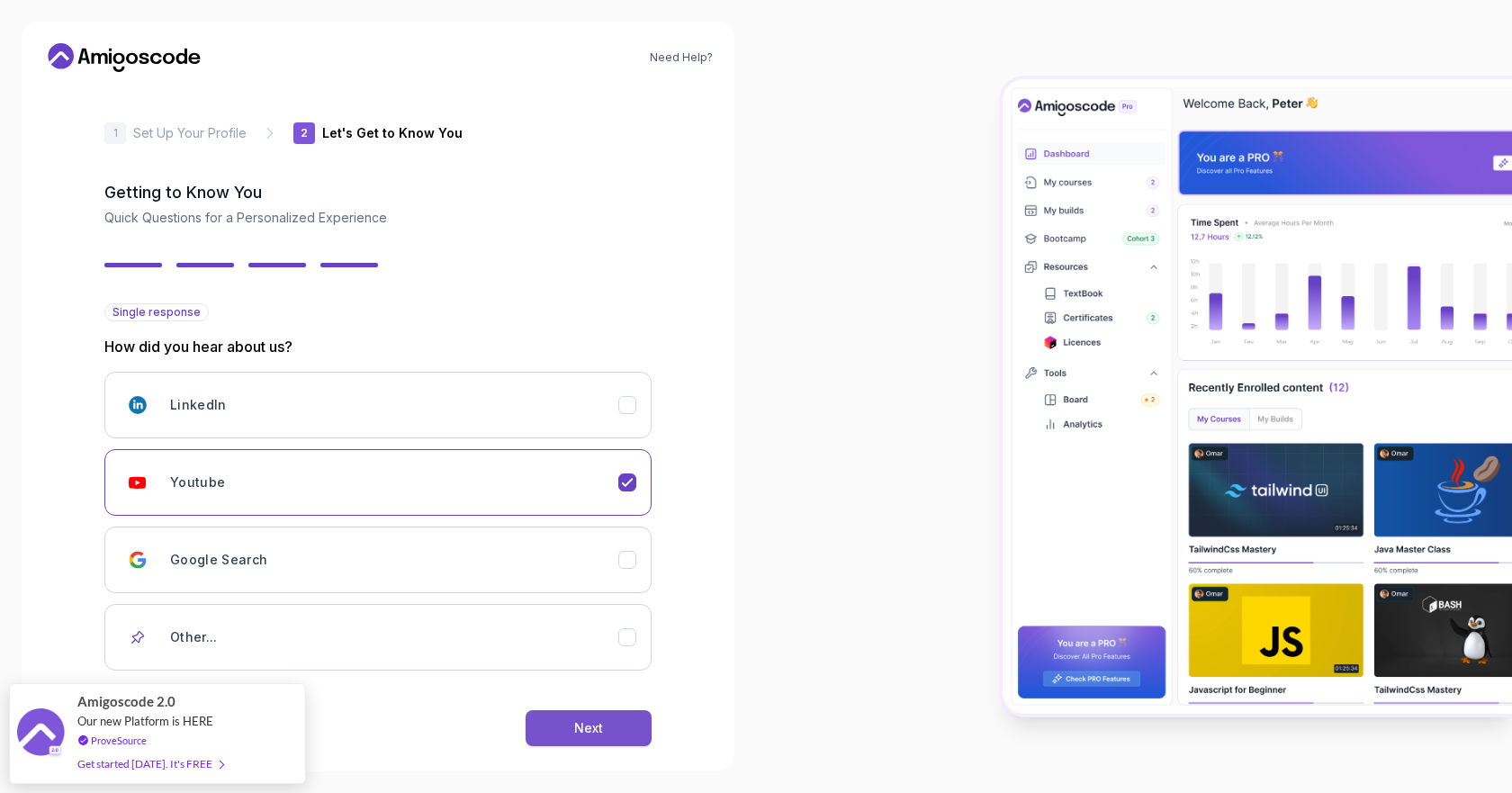 click on "Next" at bounding box center (589, 728) 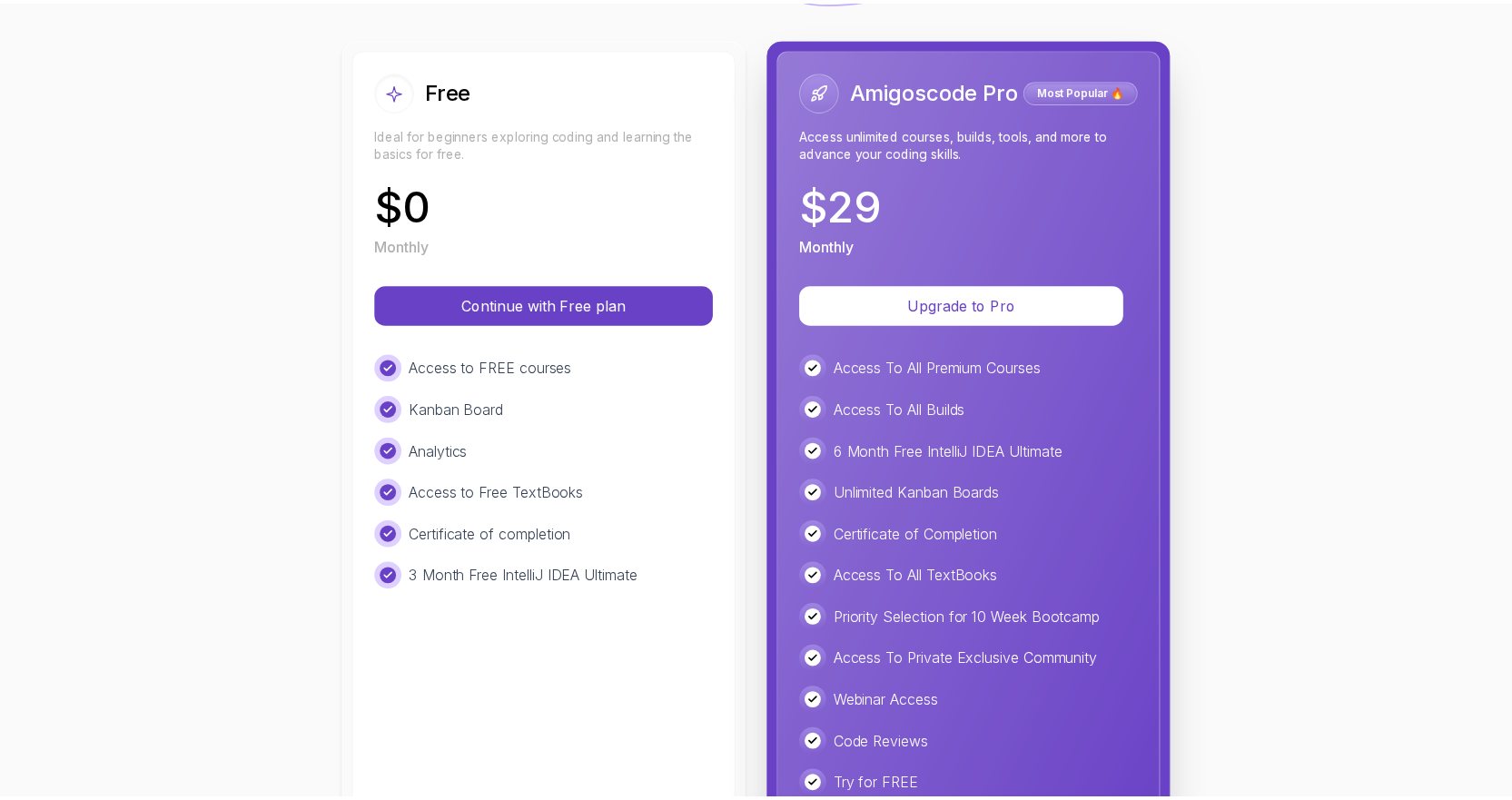 scroll, scrollTop: 186, scrollLeft: 0, axis: vertical 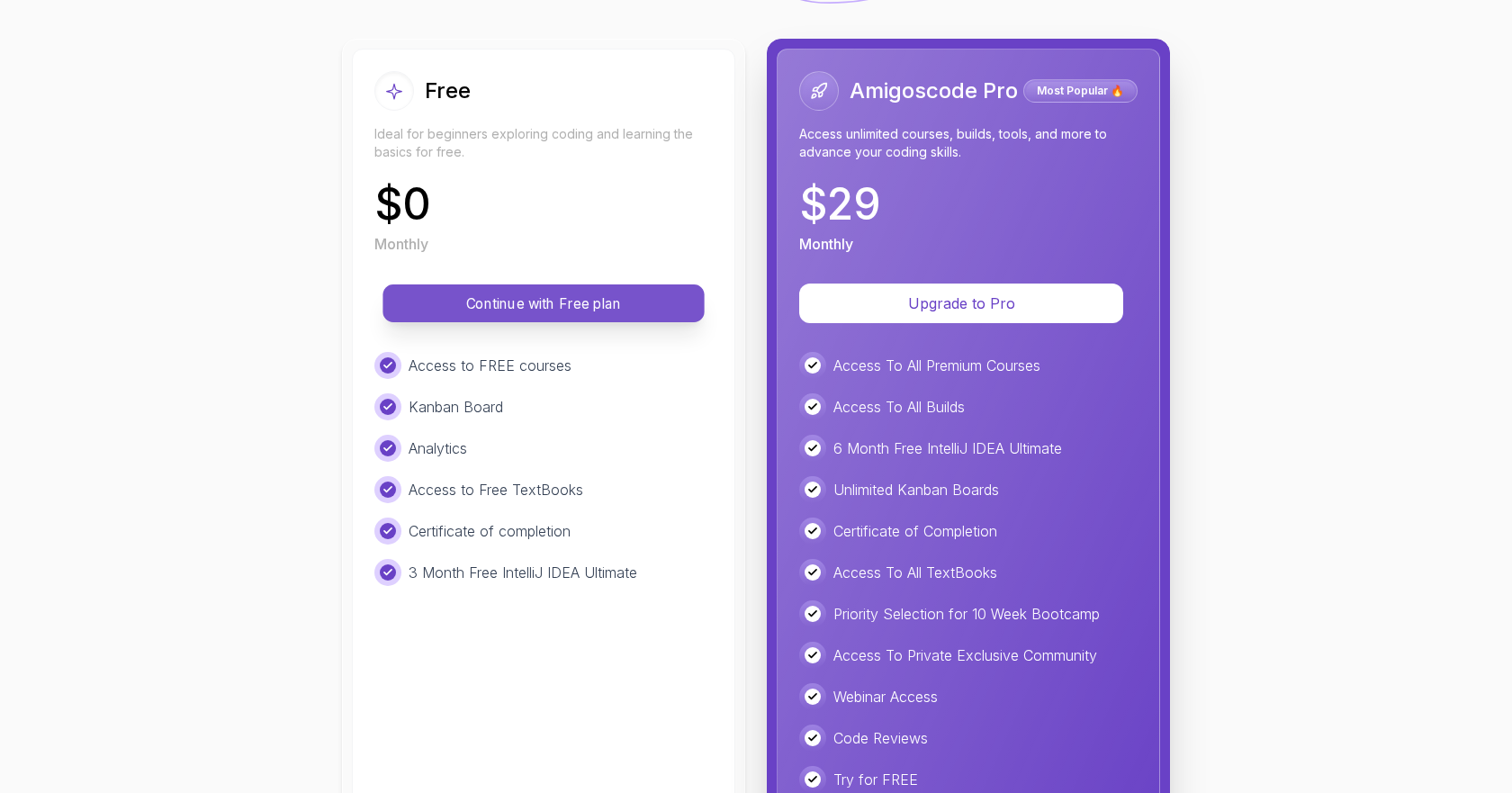 click on "Continue with Free plan" at bounding box center (544, 303) 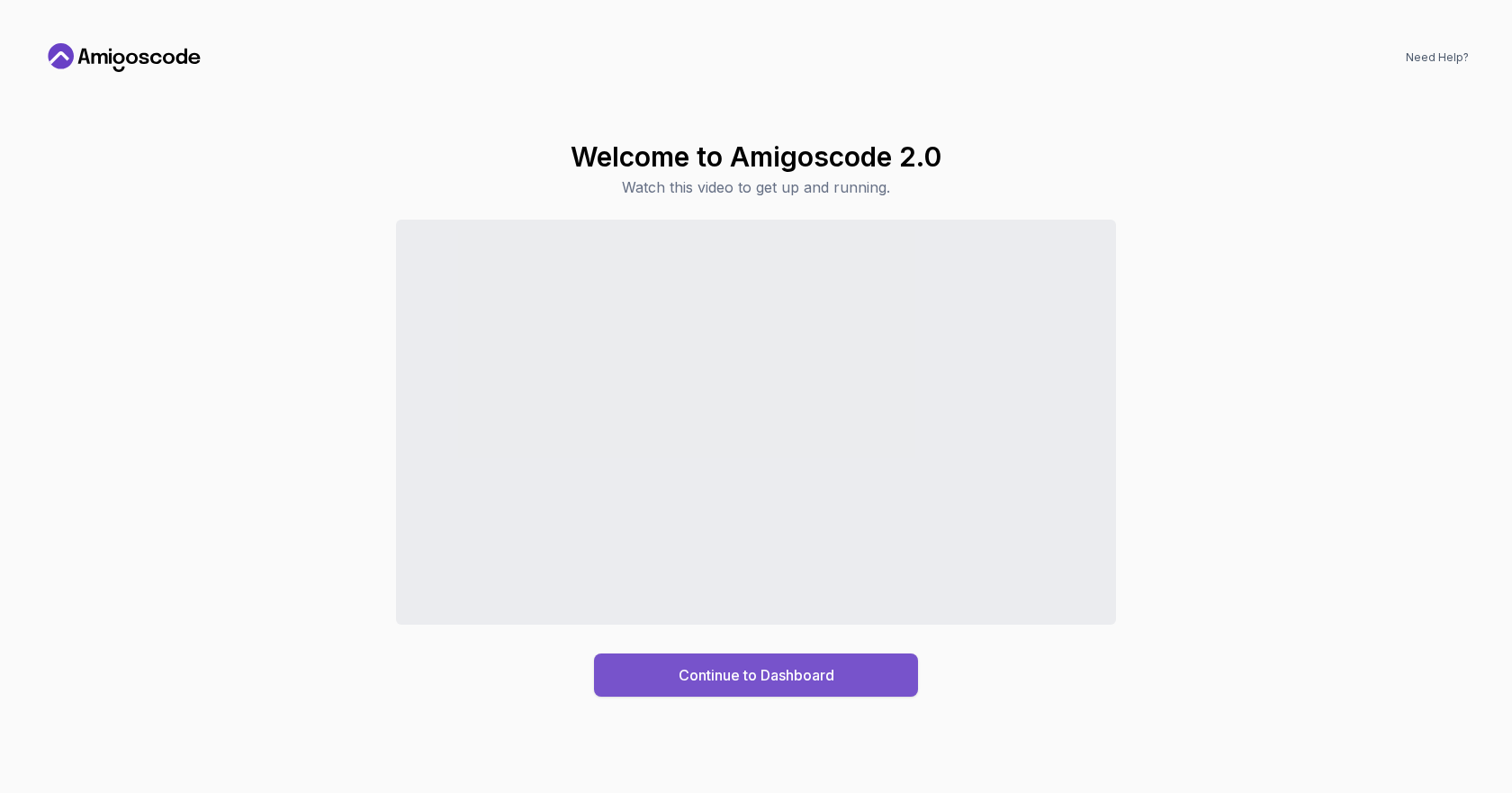 click on "Continue to Dashboard" at bounding box center (756, 675) 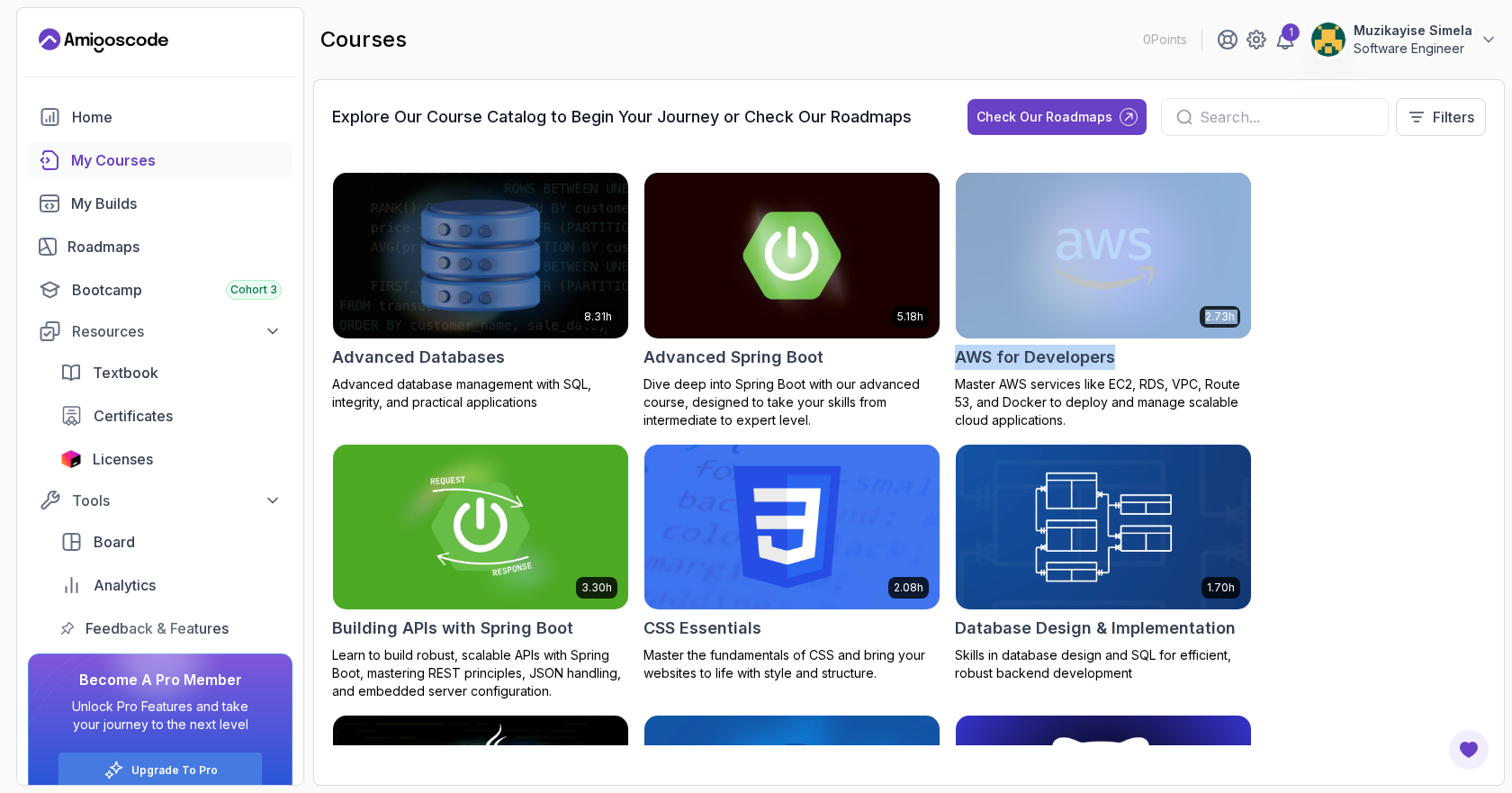drag, startPoint x: 1510, startPoint y: 212, endPoint x: 1506, endPoint y: 359, distance: 147.05441 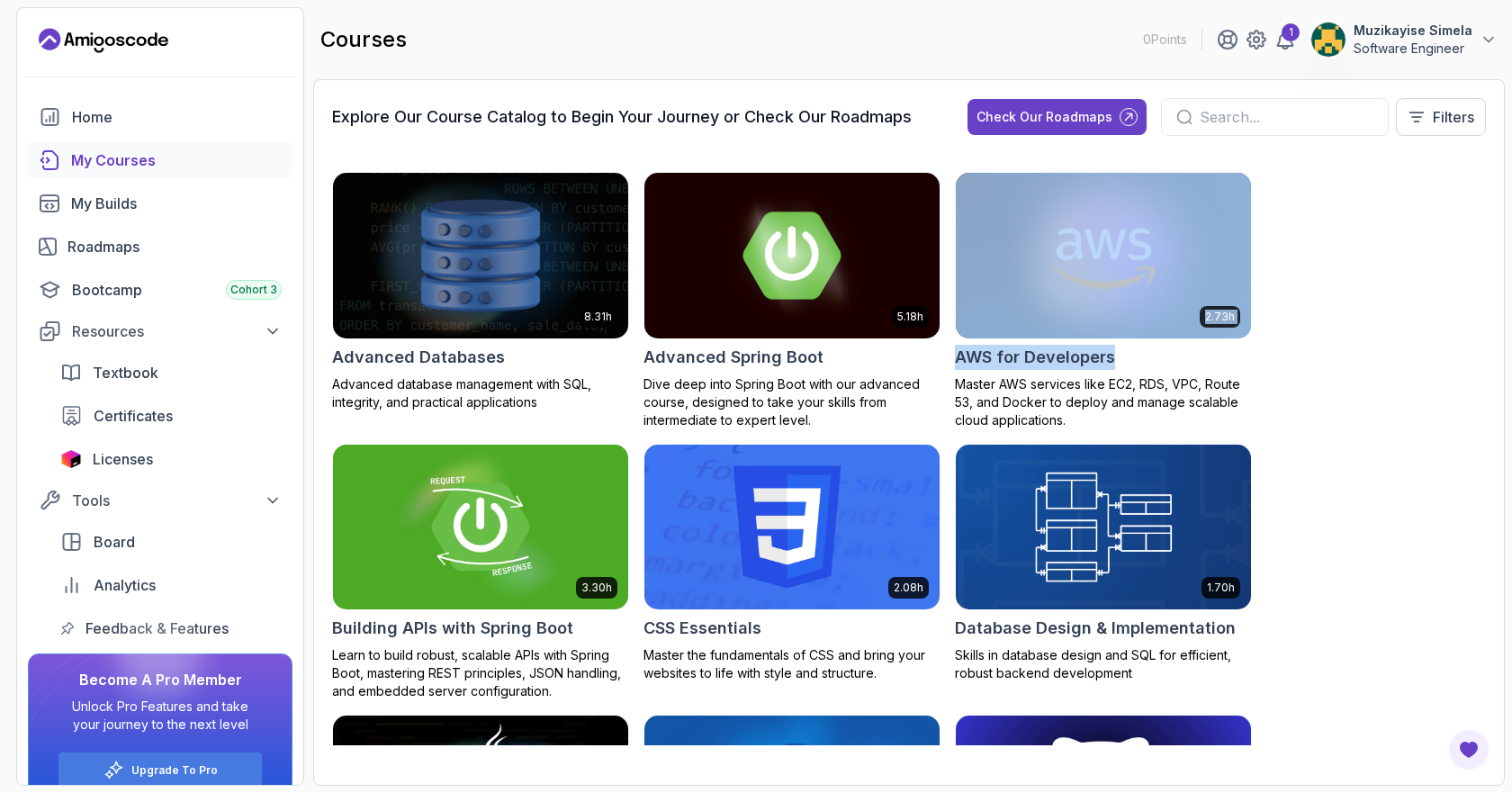 click on "My Courses" at bounding box center [176, 160] 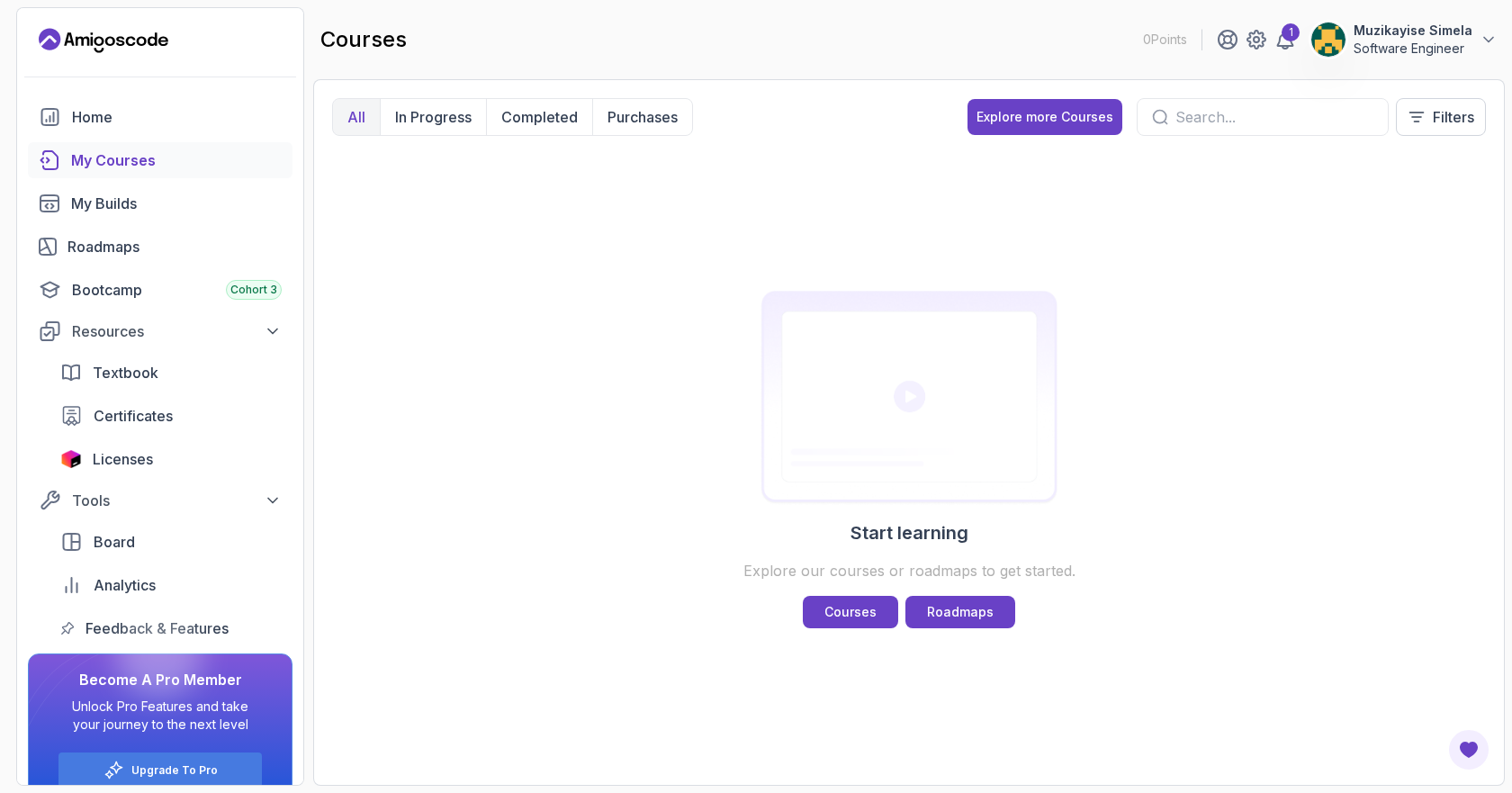 click at bounding box center (1274, 117) 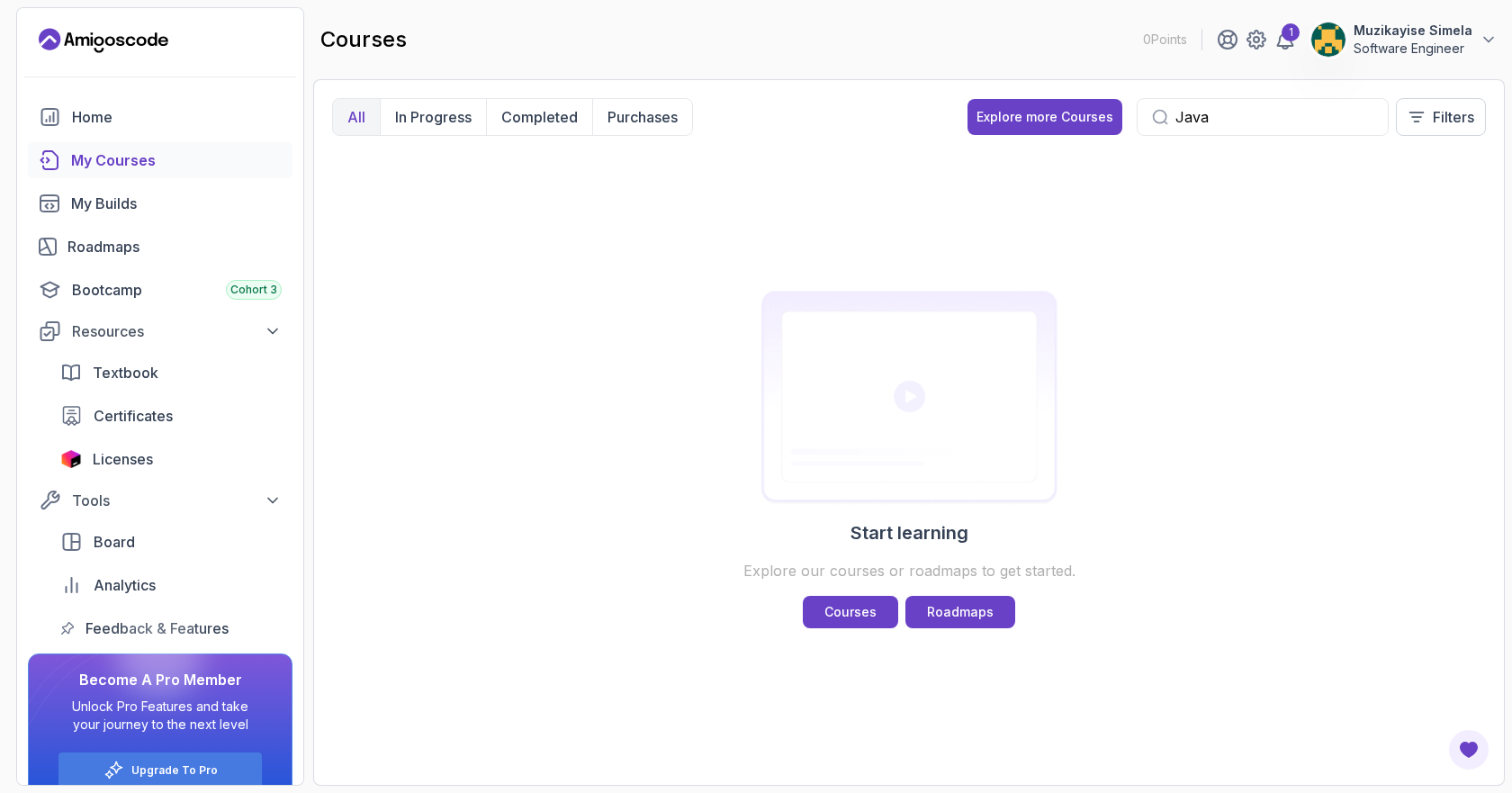 type on "Java" 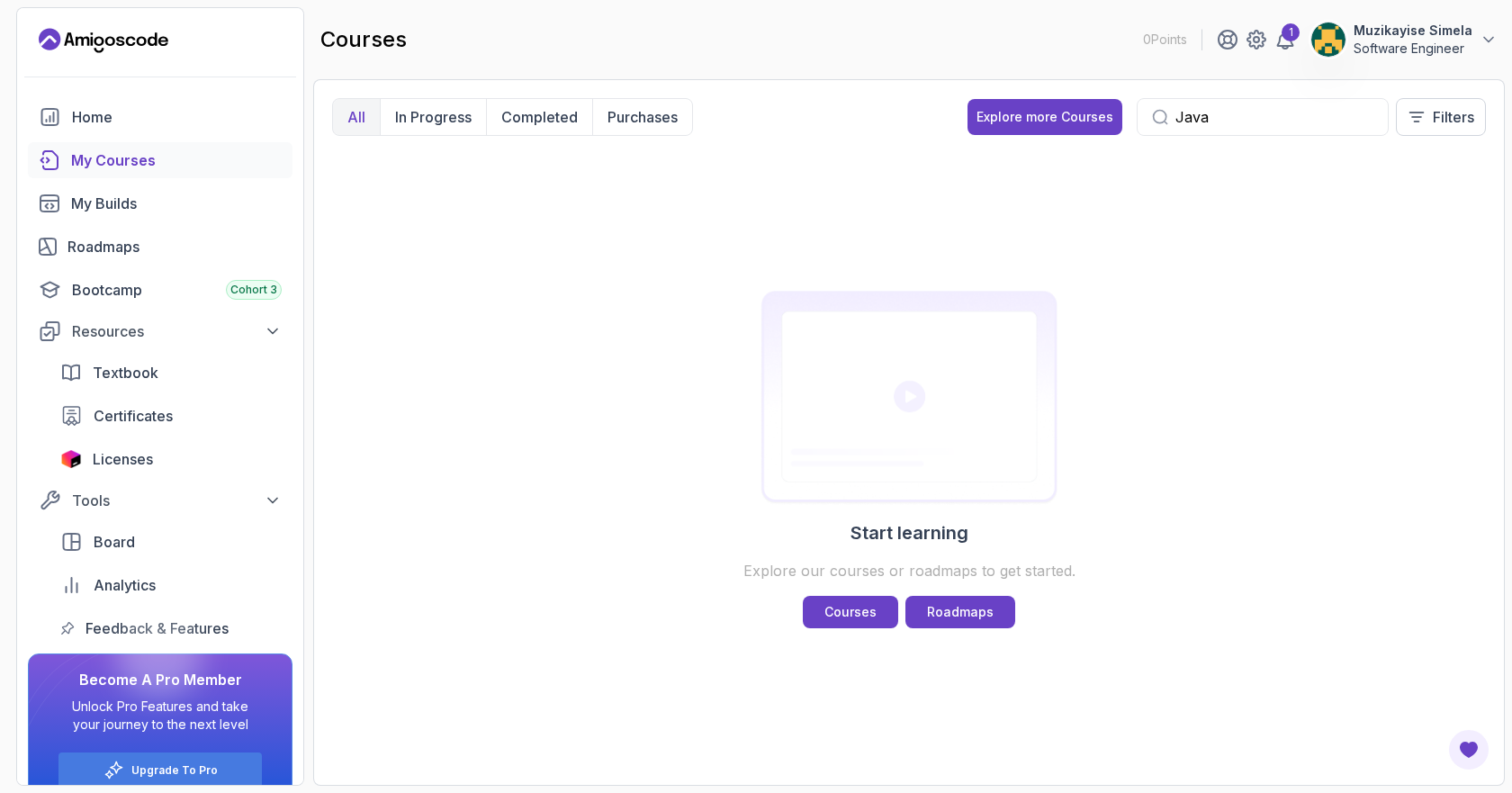 click on "Java" at bounding box center [1274, 117] 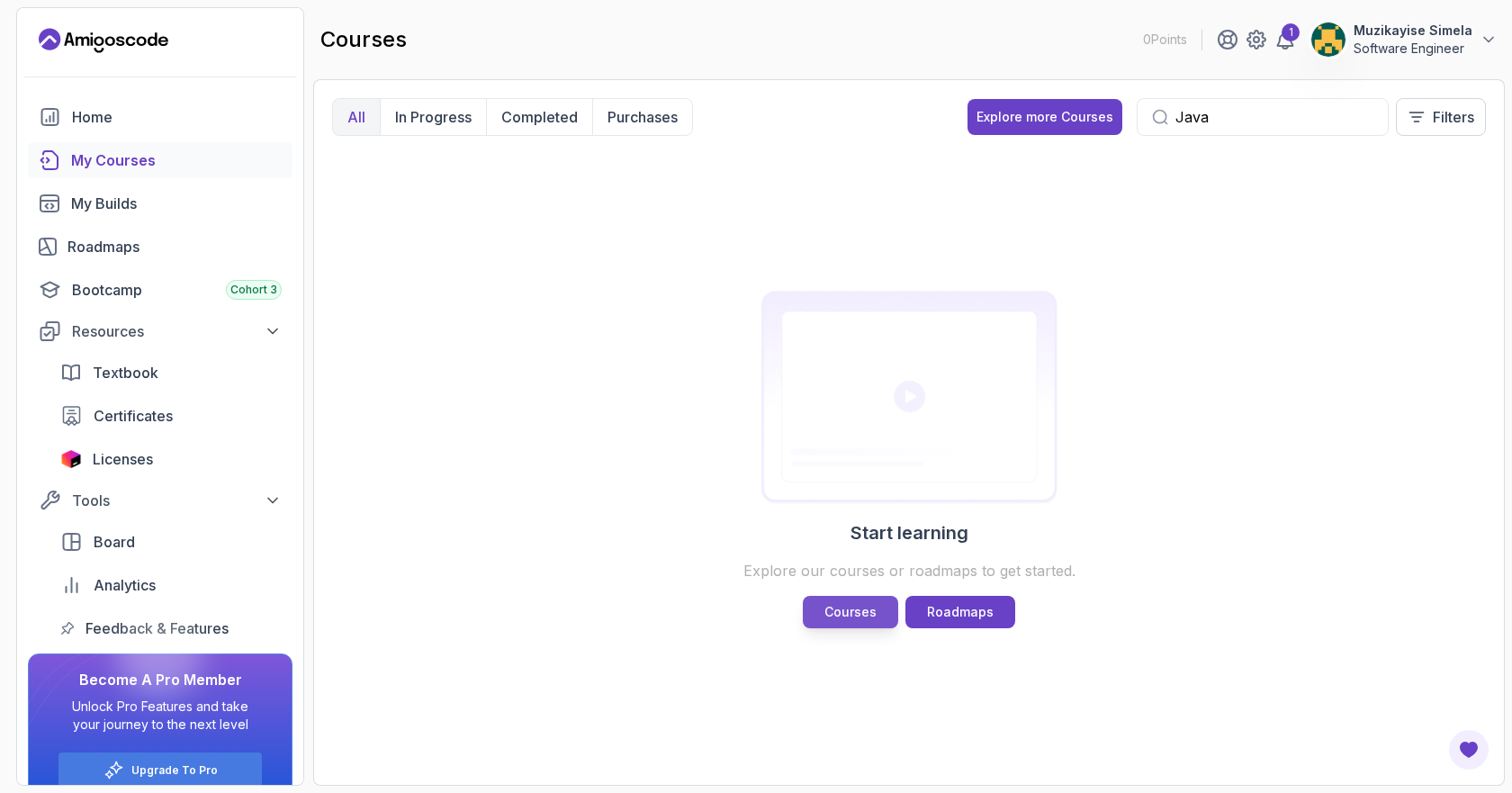 click on "Courses" at bounding box center (850, 612) 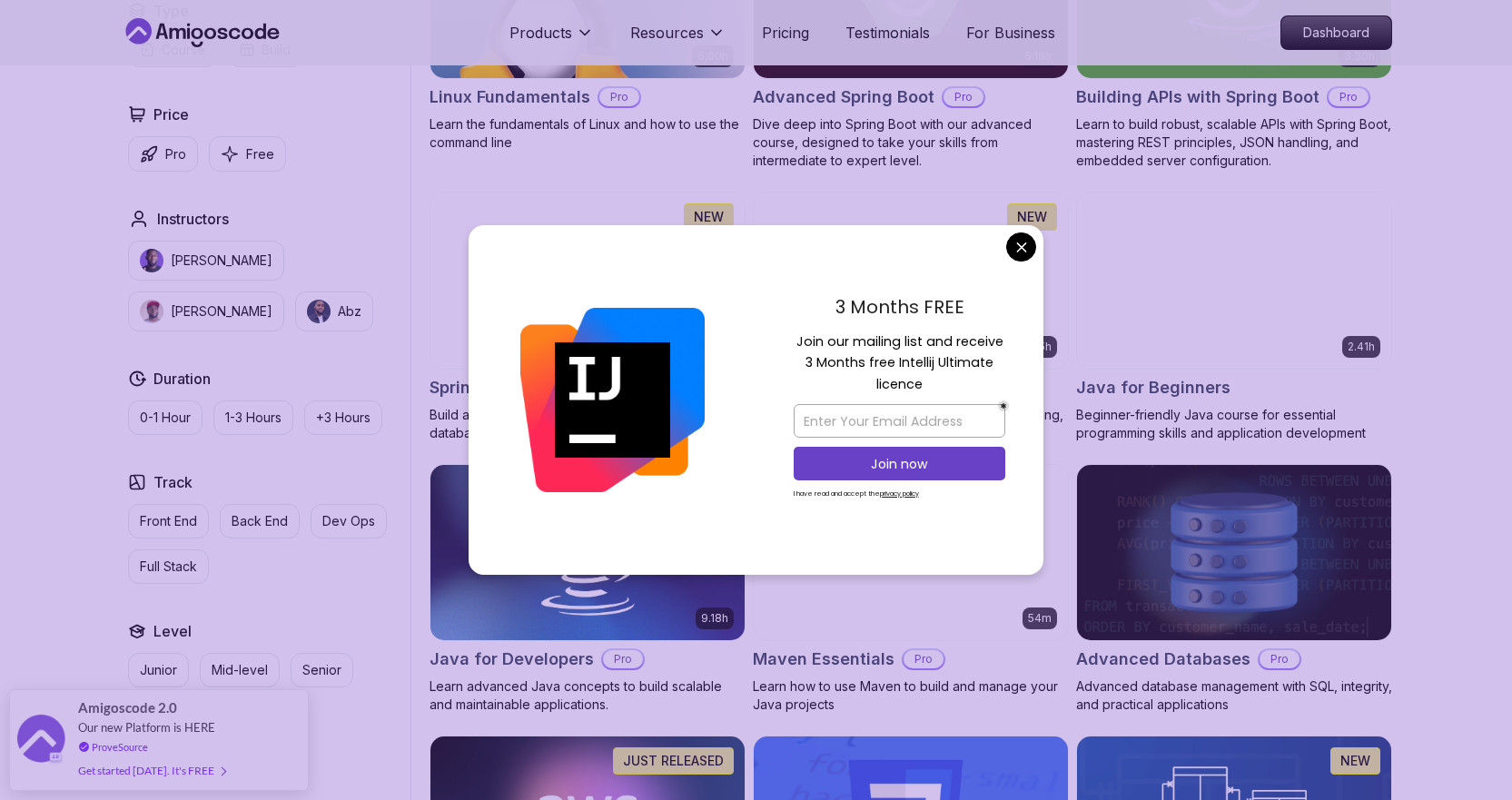 scroll, scrollTop: 733, scrollLeft: 0, axis: vertical 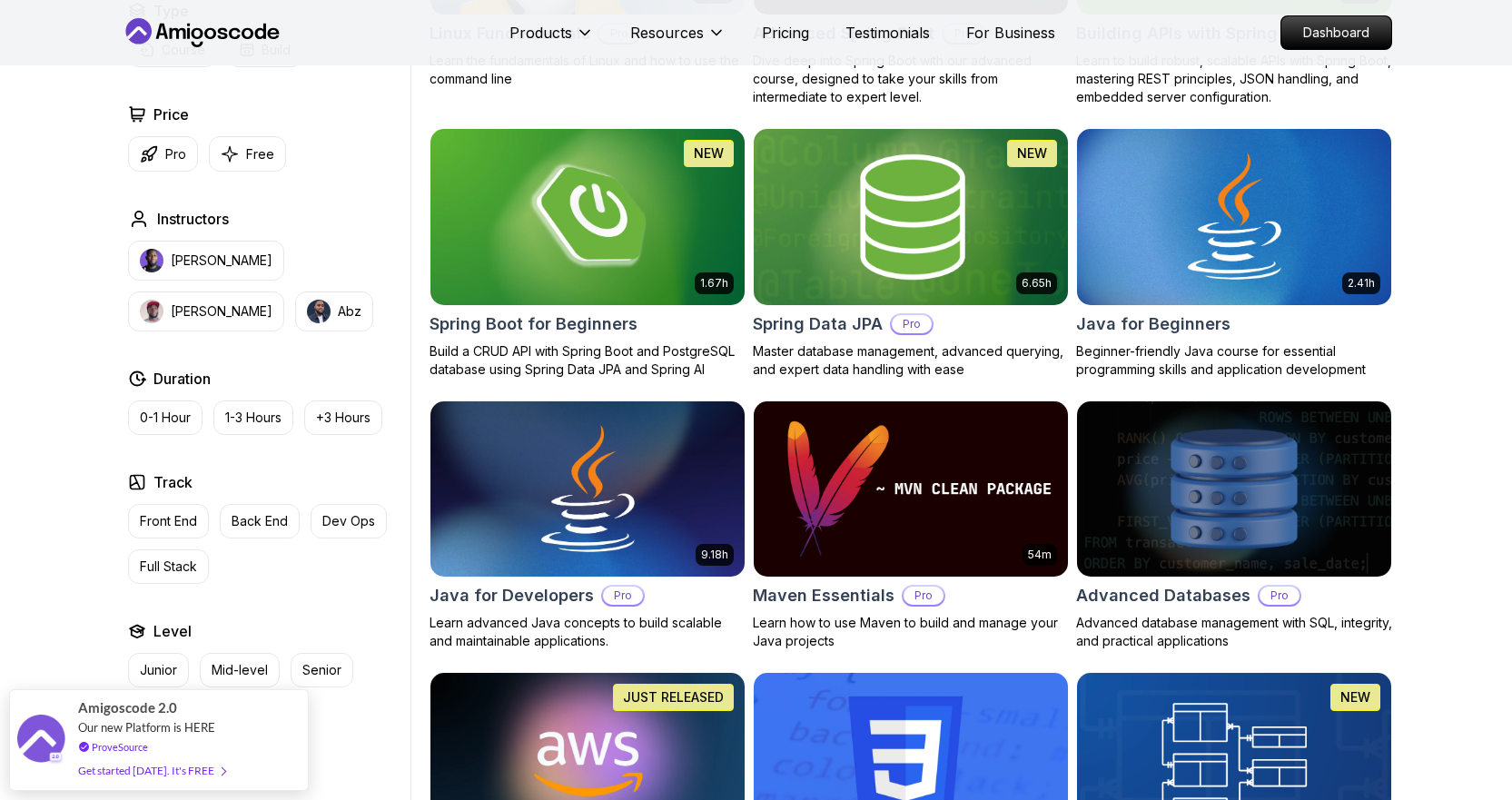 click on "Products Resources Pricing Testimonials For Business Dashboard Products Resources Pricing Testimonials For Business Dashboard All Courses Learn Java, Spring Boot, DevOps & More with Amigoscode Premium Courses Master in-demand skills like Java, Spring Boot, DevOps, React, and more through hands-on, expert-led courses. Advance your software development career with real-world projects and practical learning. Filters Filters Type Course Build Price Pro Free Instructors Nelson Djalo Richard Abz Duration 0-1 Hour 1-3 Hours +3 Hours Track Front End Back End Dev Ops Full Stack Level Junior Mid-level Senior 6.00h Linux Fundamentals Pro Learn the fundamentals of Linux and how to use the command line 5.18h Advanced Spring Boot Pro Dive deep into Spring Boot with our advanced course, designed to take your skills from intermediate to expert level. 3.30h Building APIs with Spring Boot Pro 1.67h NEW Spring Boot for Beginners 6.65h NEW Spring Data JPA Pro 2.41h Java for Beginners 9.18h Java for Developers Pro 54m" at bounding box center (756, 3767) 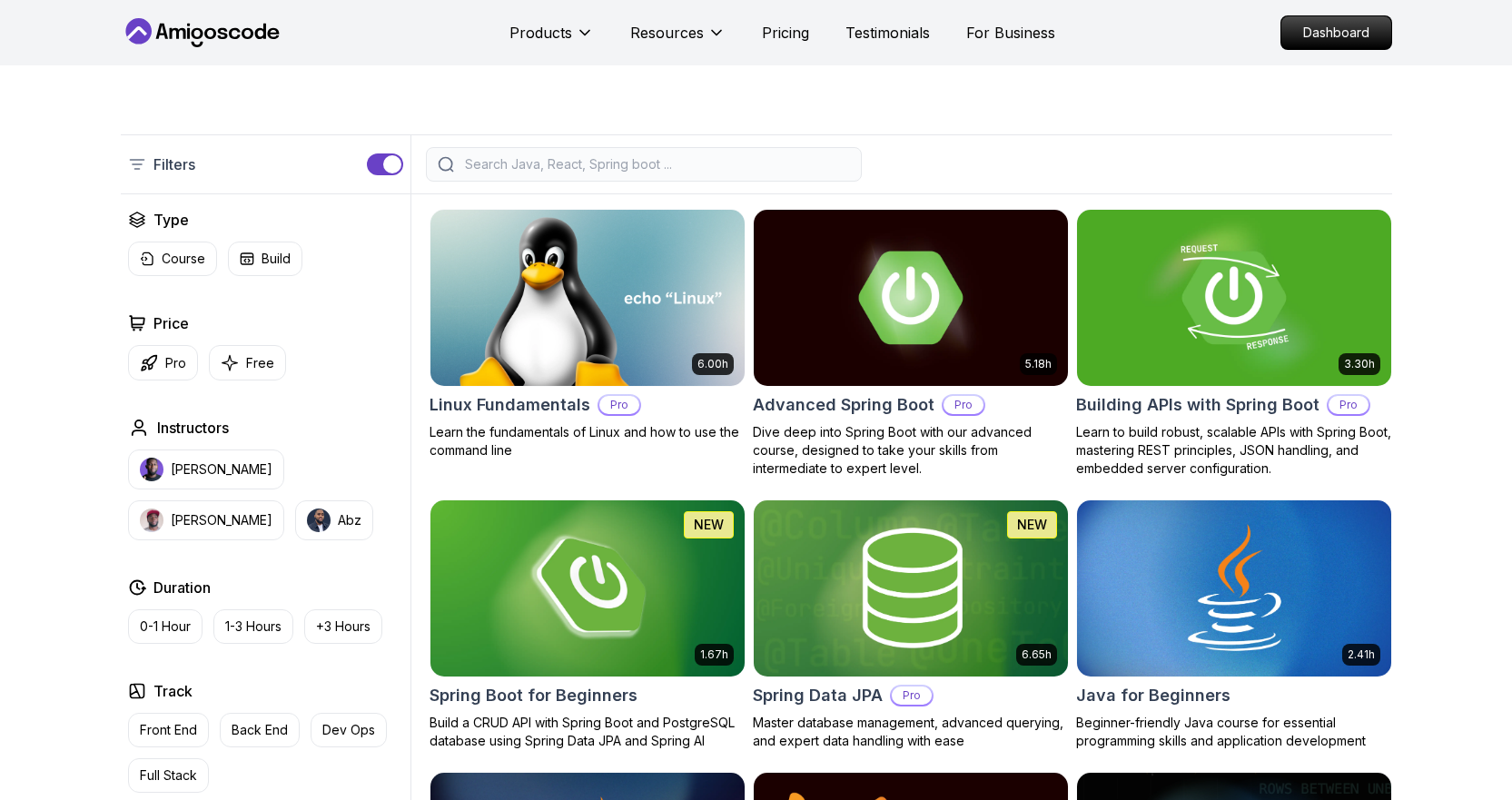 scroll, scrollTop: 648, scrollLeft: 0, axis: vertical 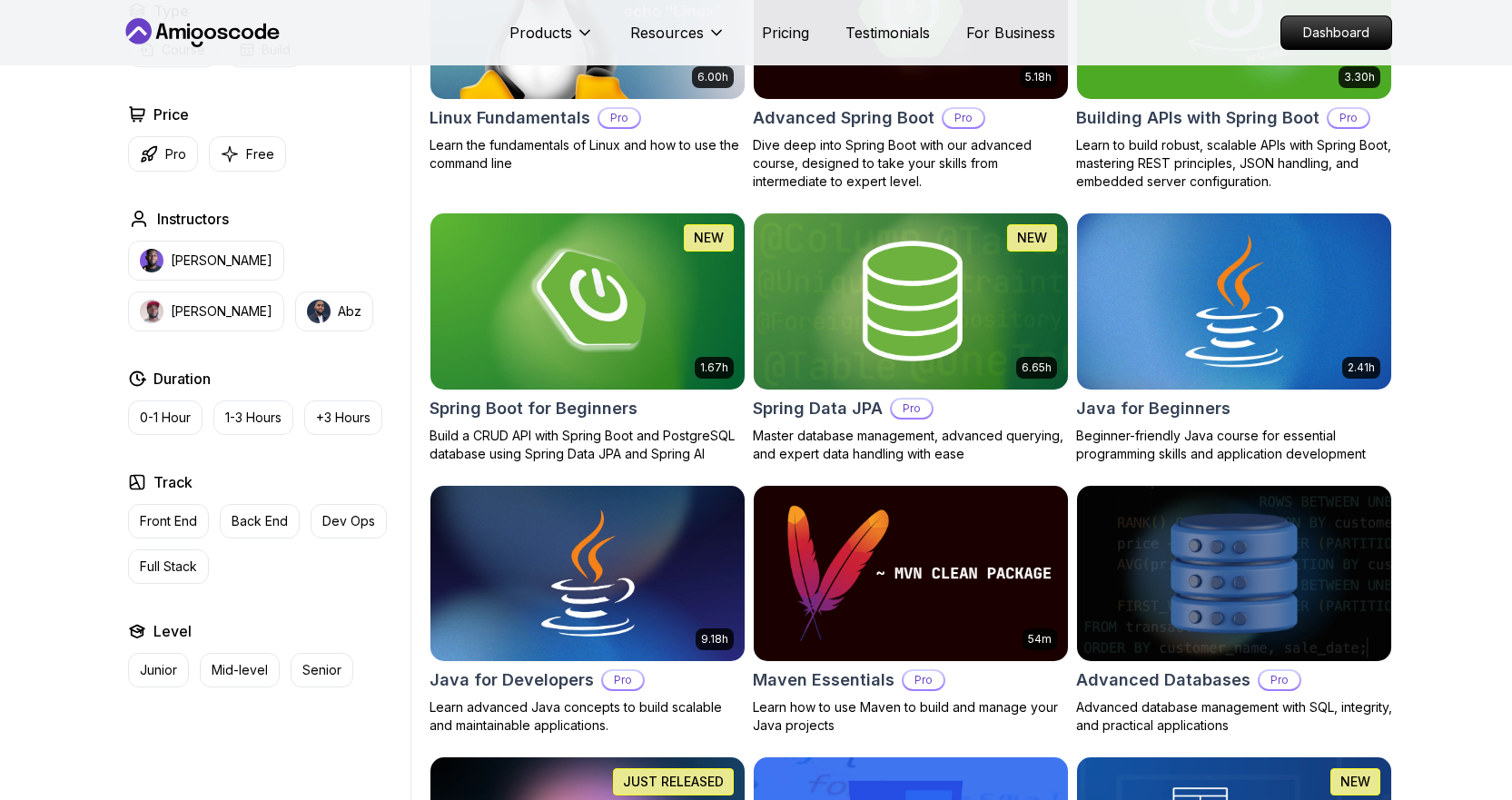 click on "Java for Beginners" at bounding box center (1153, 409) 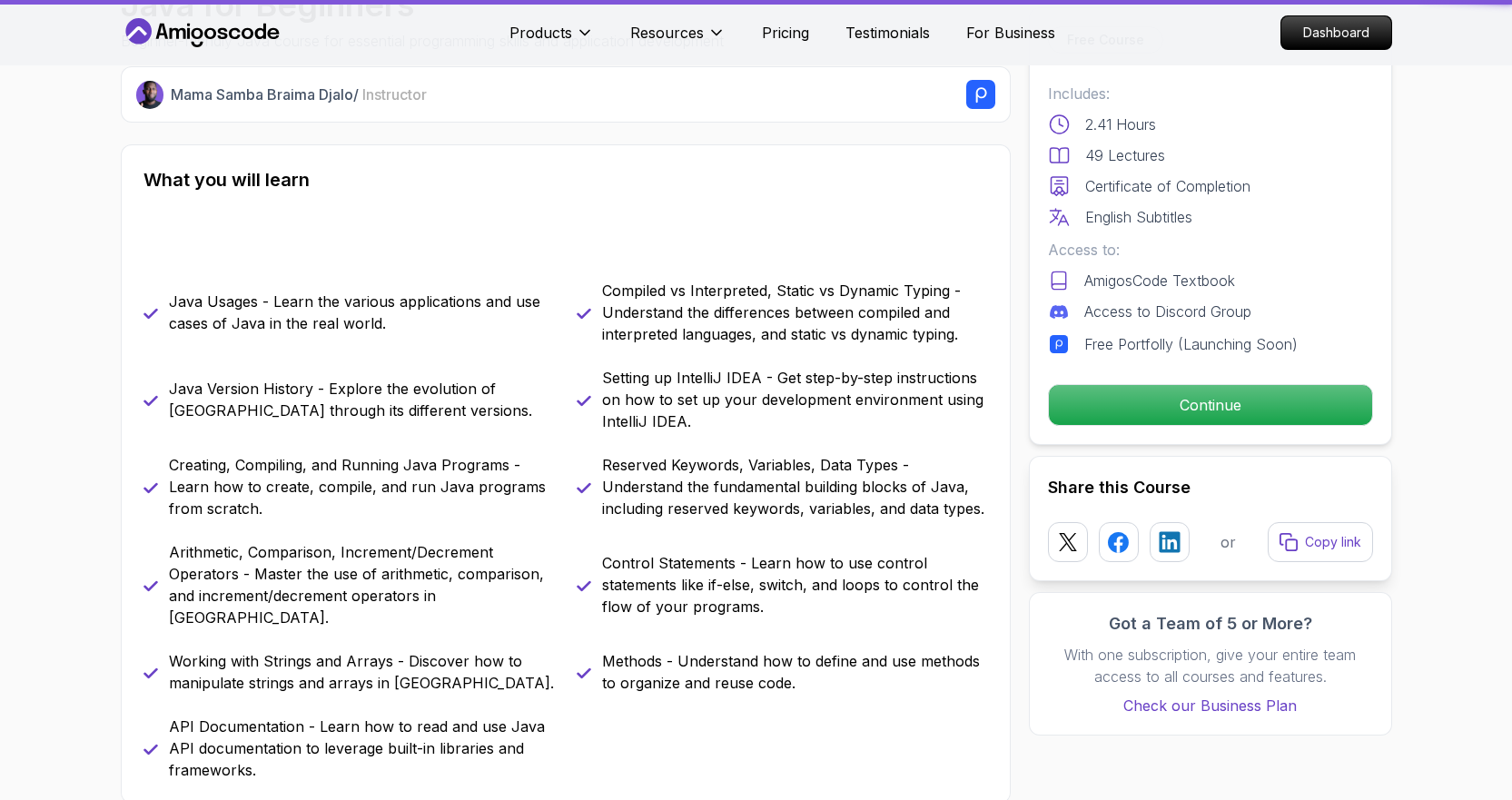 scroll, scrollTop: 0, scrollLeft: 0, axis: both 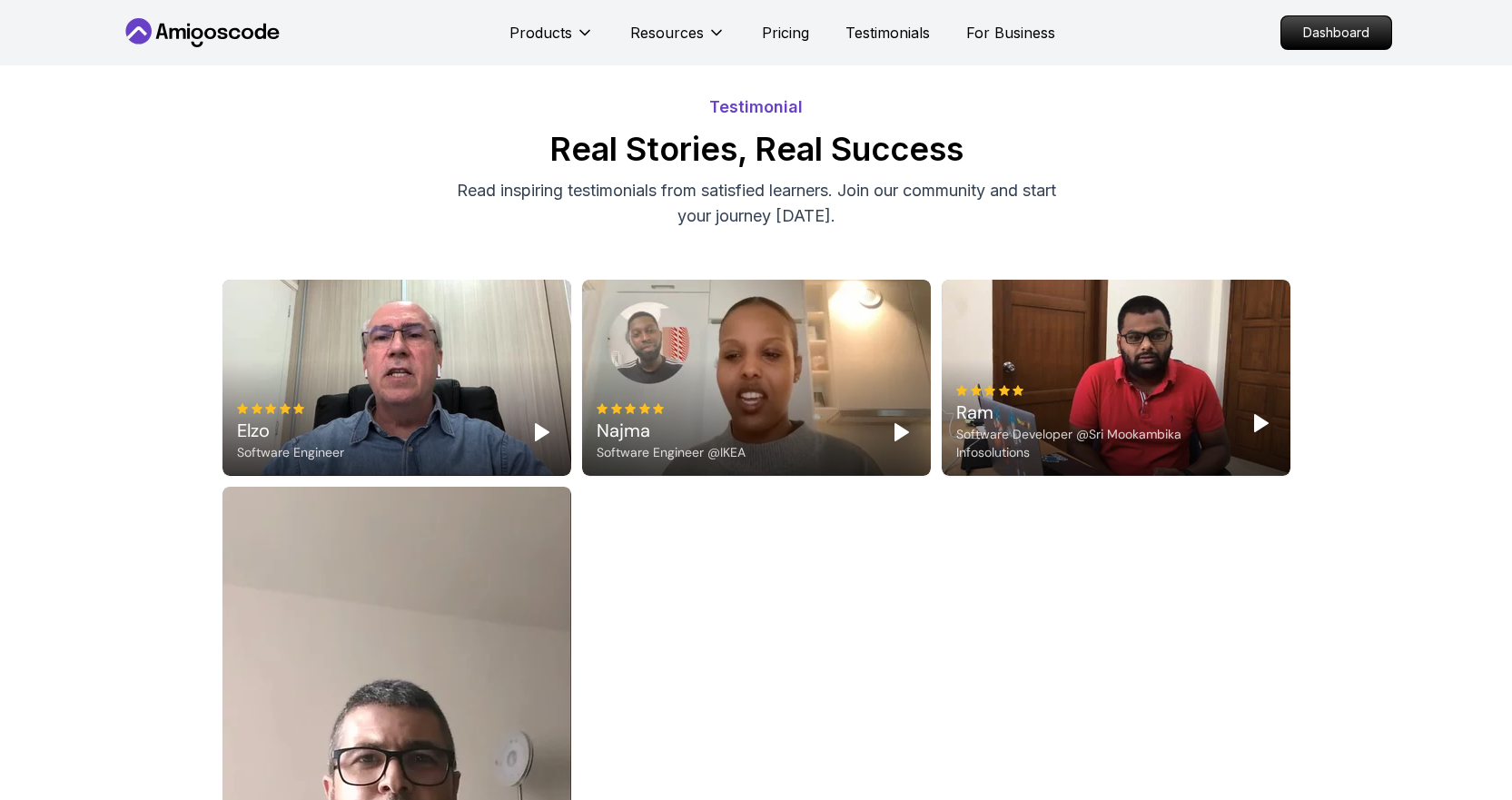 click 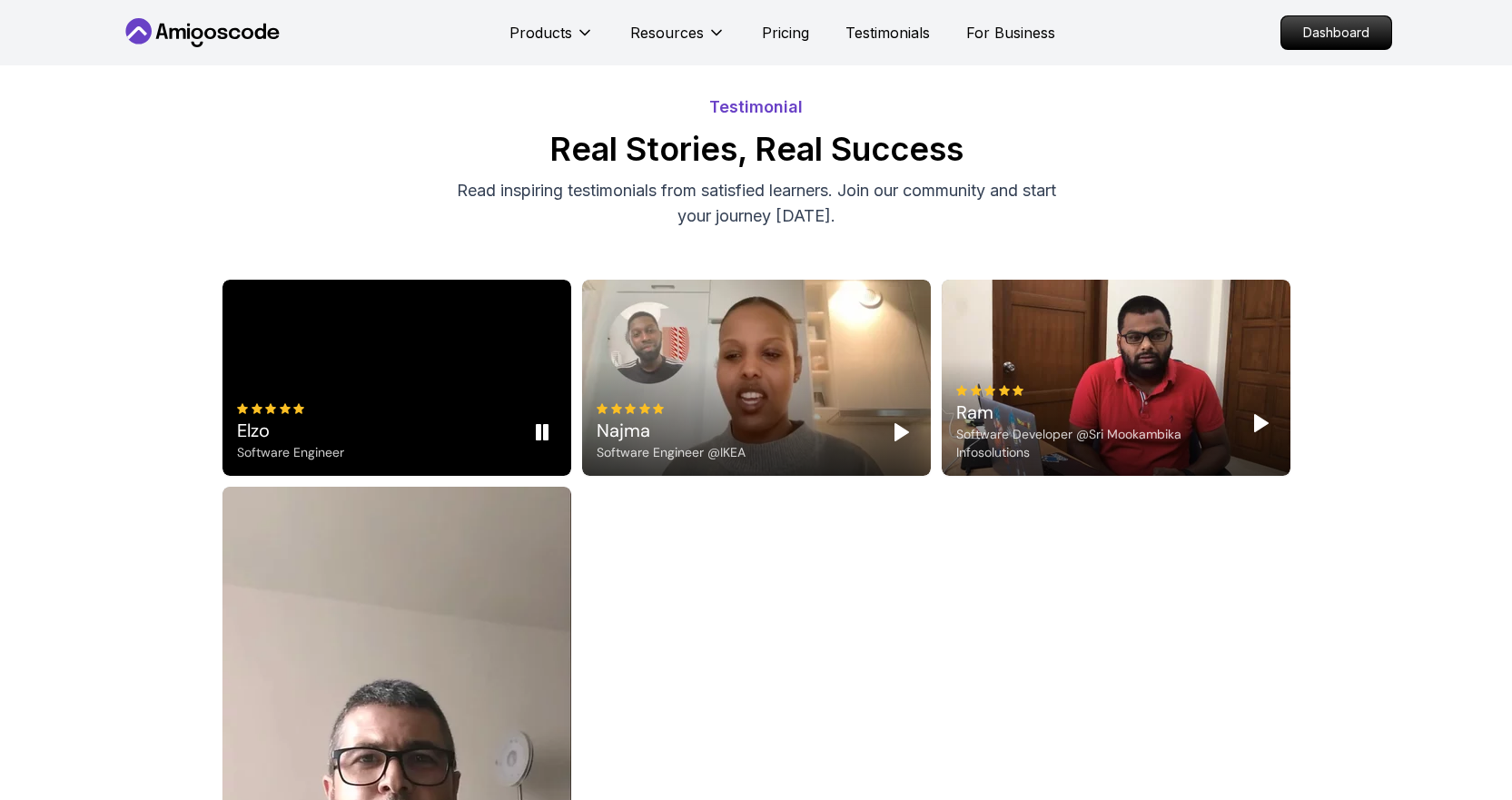 click on "Elzo   Software Engineer" at bounding box center (397, 432) 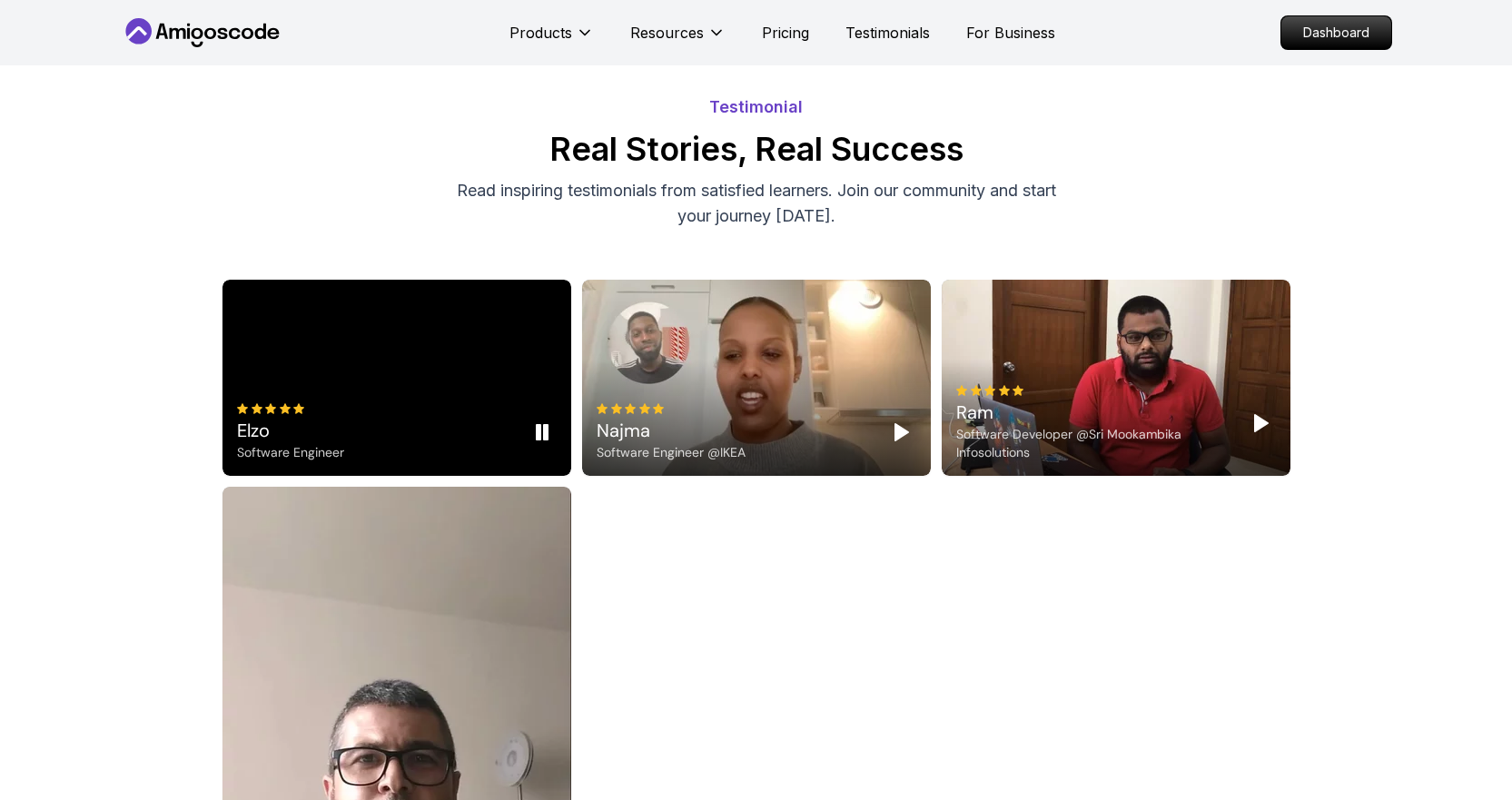 click on "Elzo   Software Engineer" at bounding box center (397, 432) 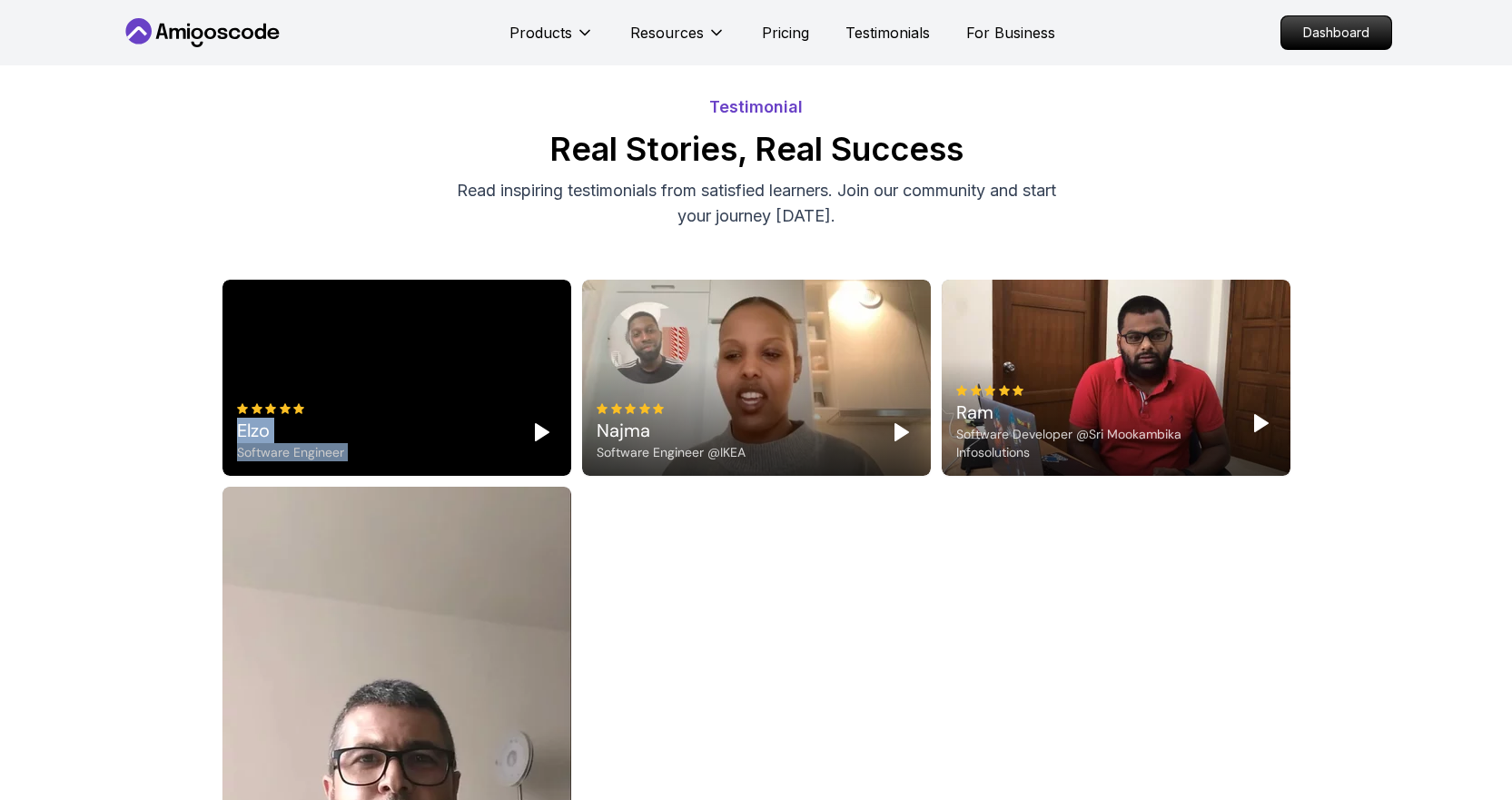 click 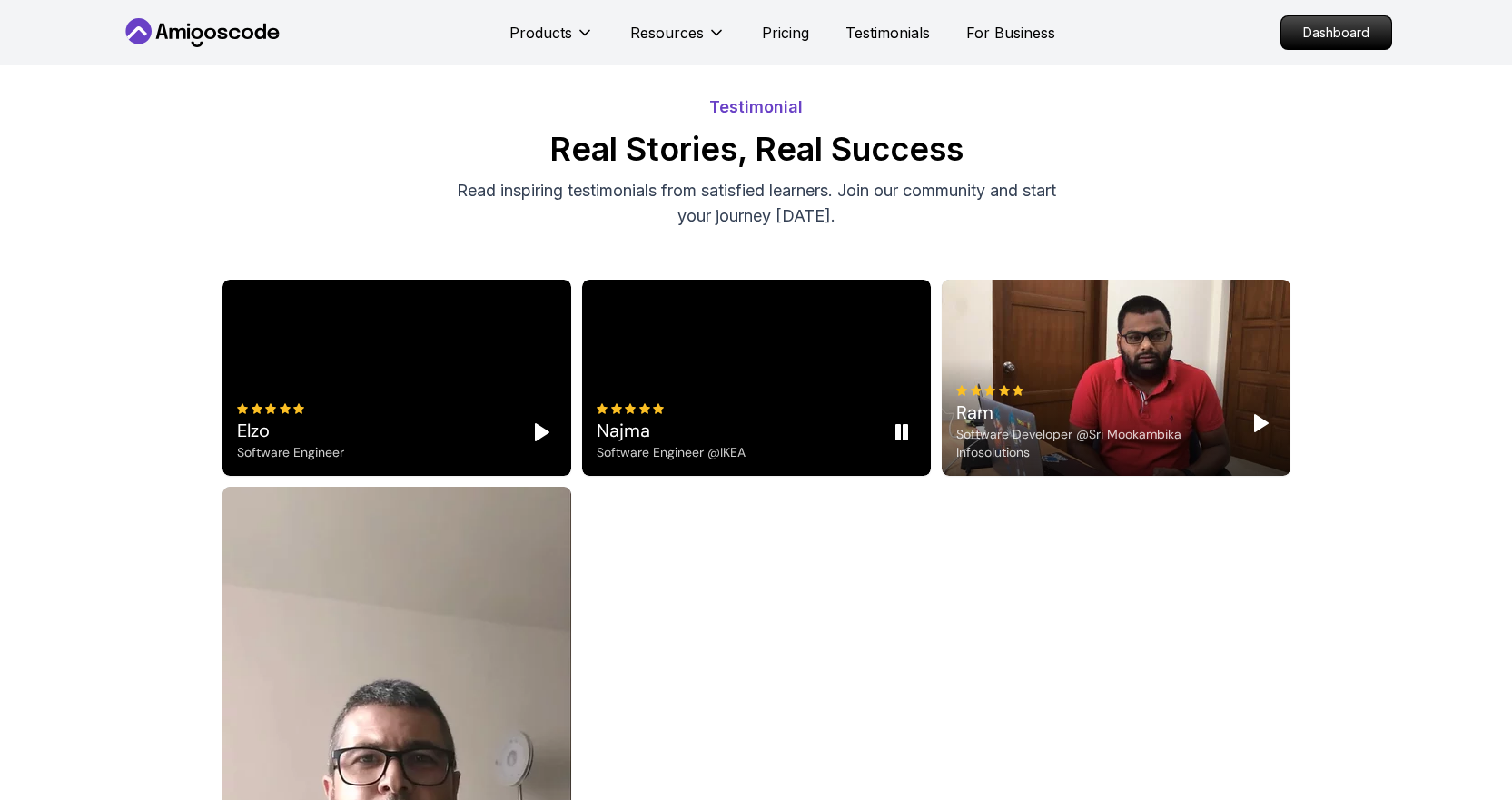 click on "Najma   Software Engineer @IKEA" at bounding box center [756, 432] 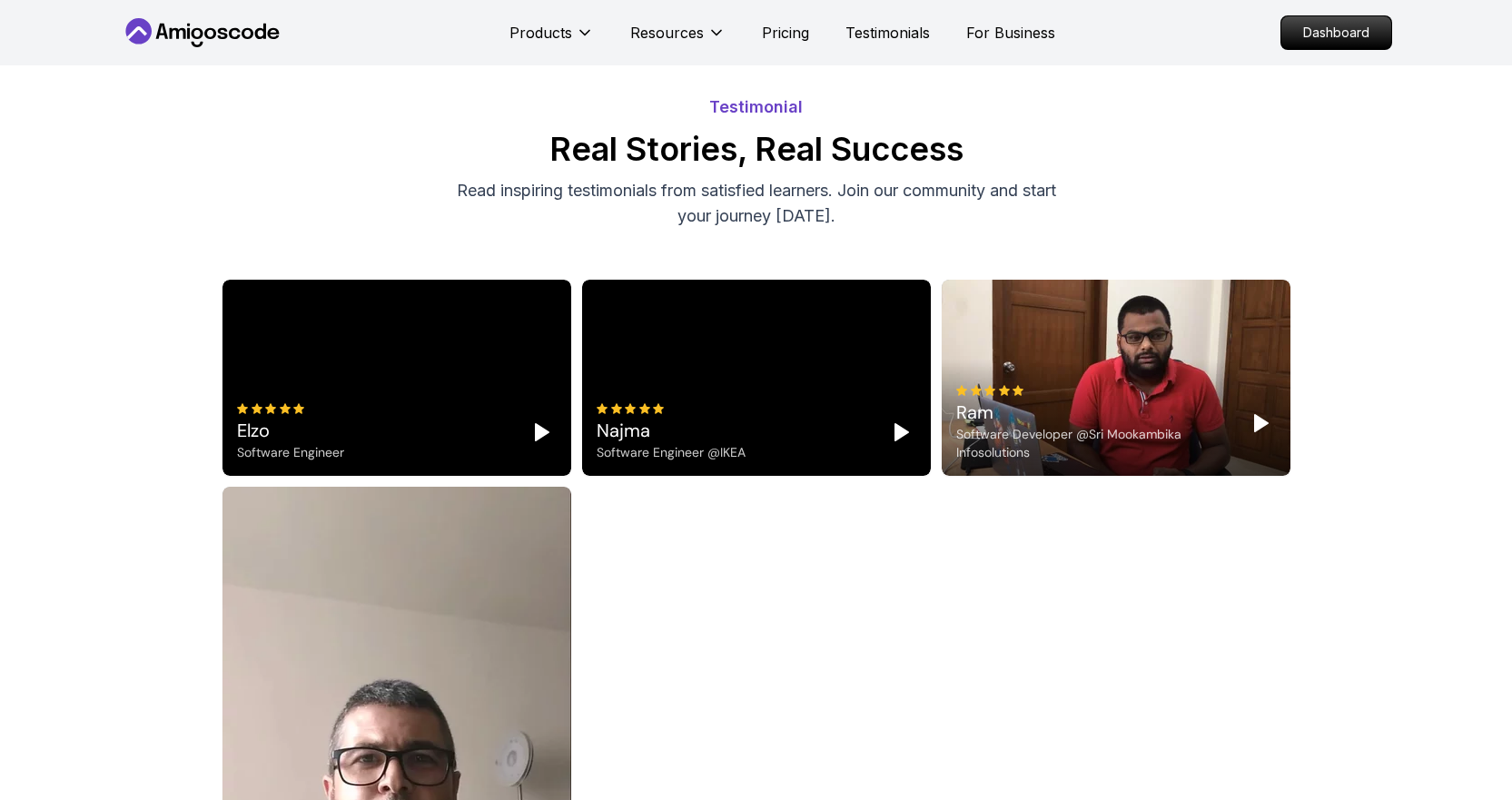 click on "Najma   Software Engineer @IKEA" at bounding box center [756, 432] 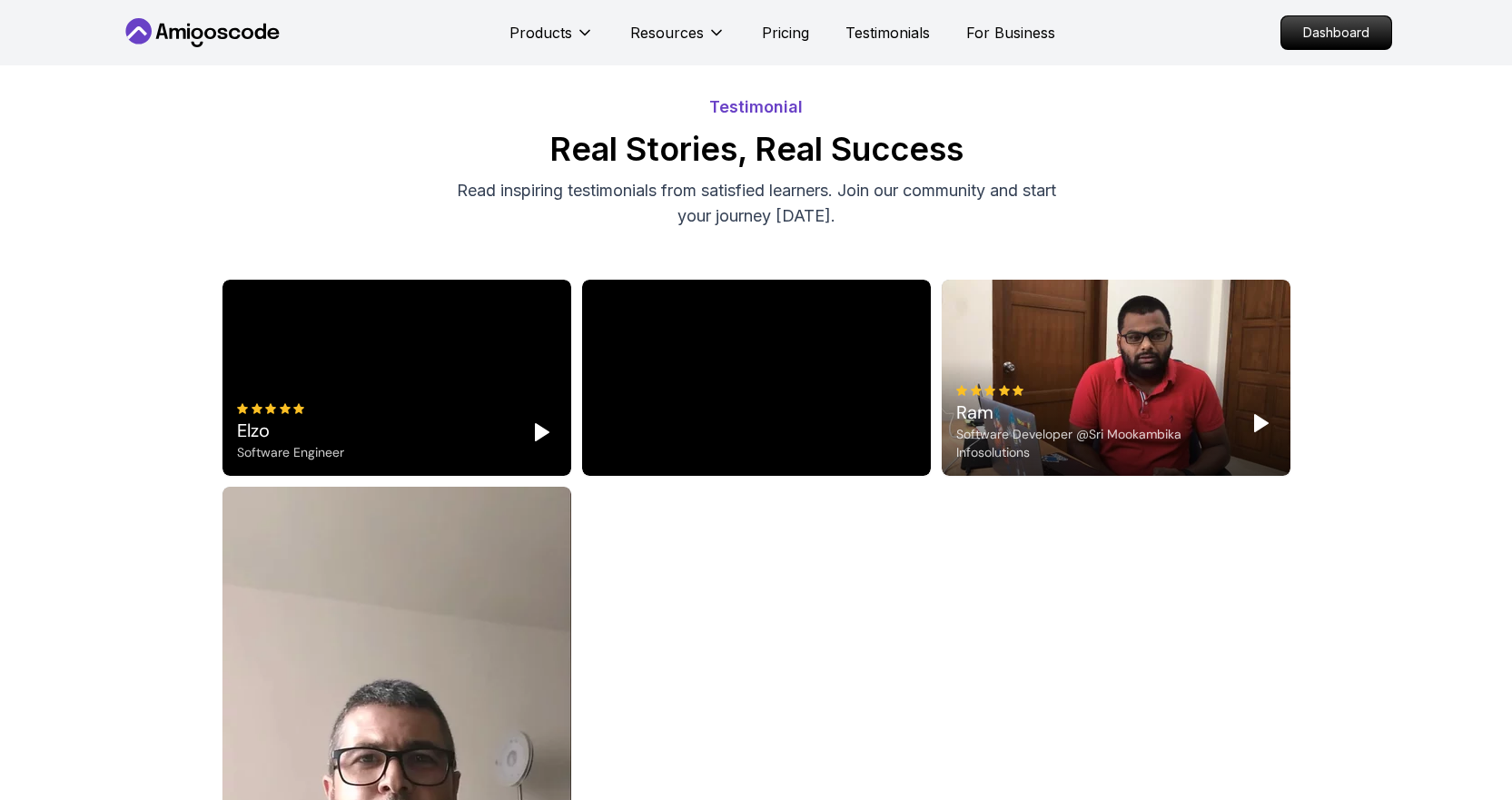 click on "Software Developer @Sri Mookambika Infosolutions" at bounding box center (1094, 443) 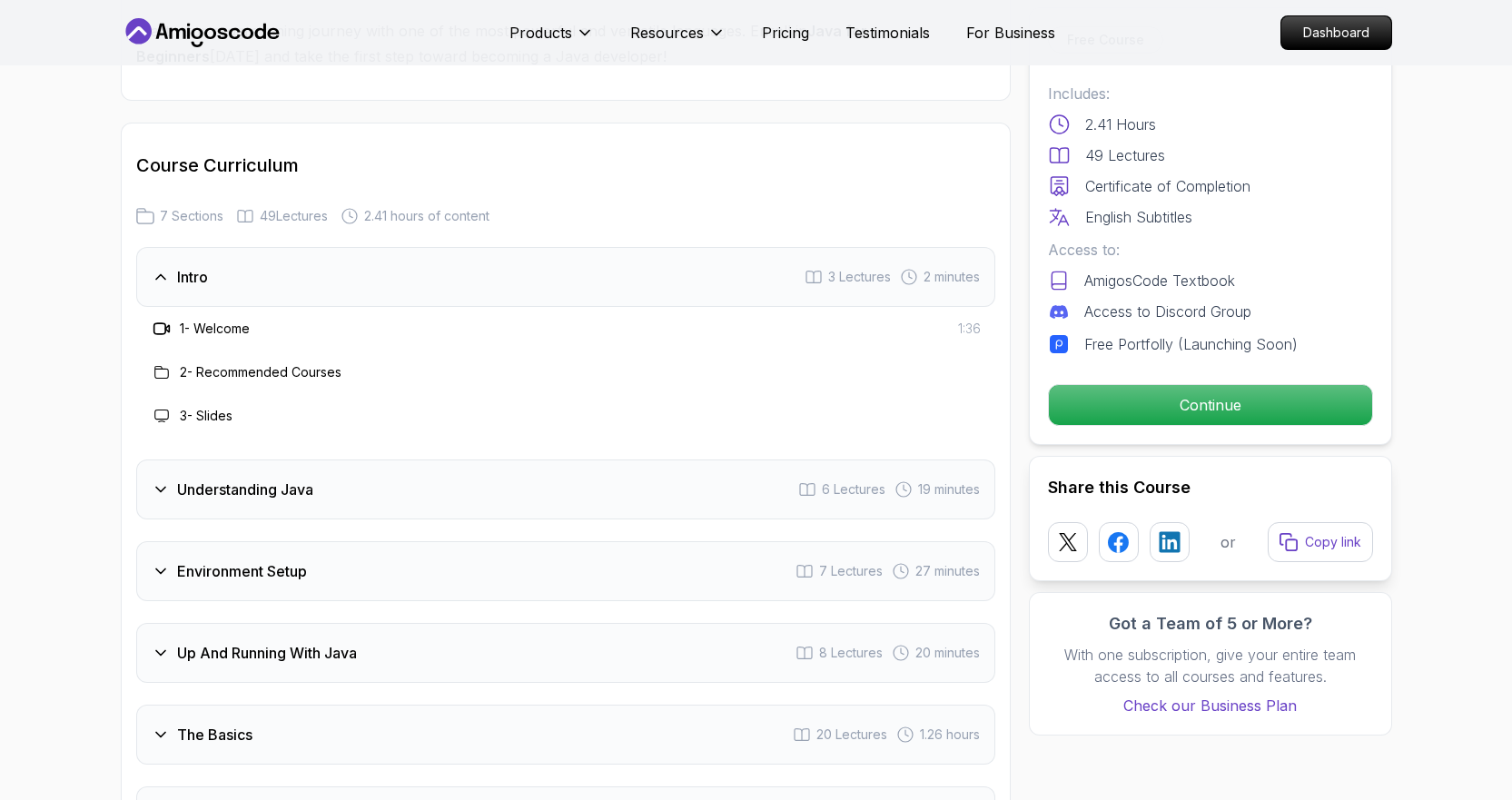 scroll, scrollTop: 2429, scrollLeft: 0, axis: vertical 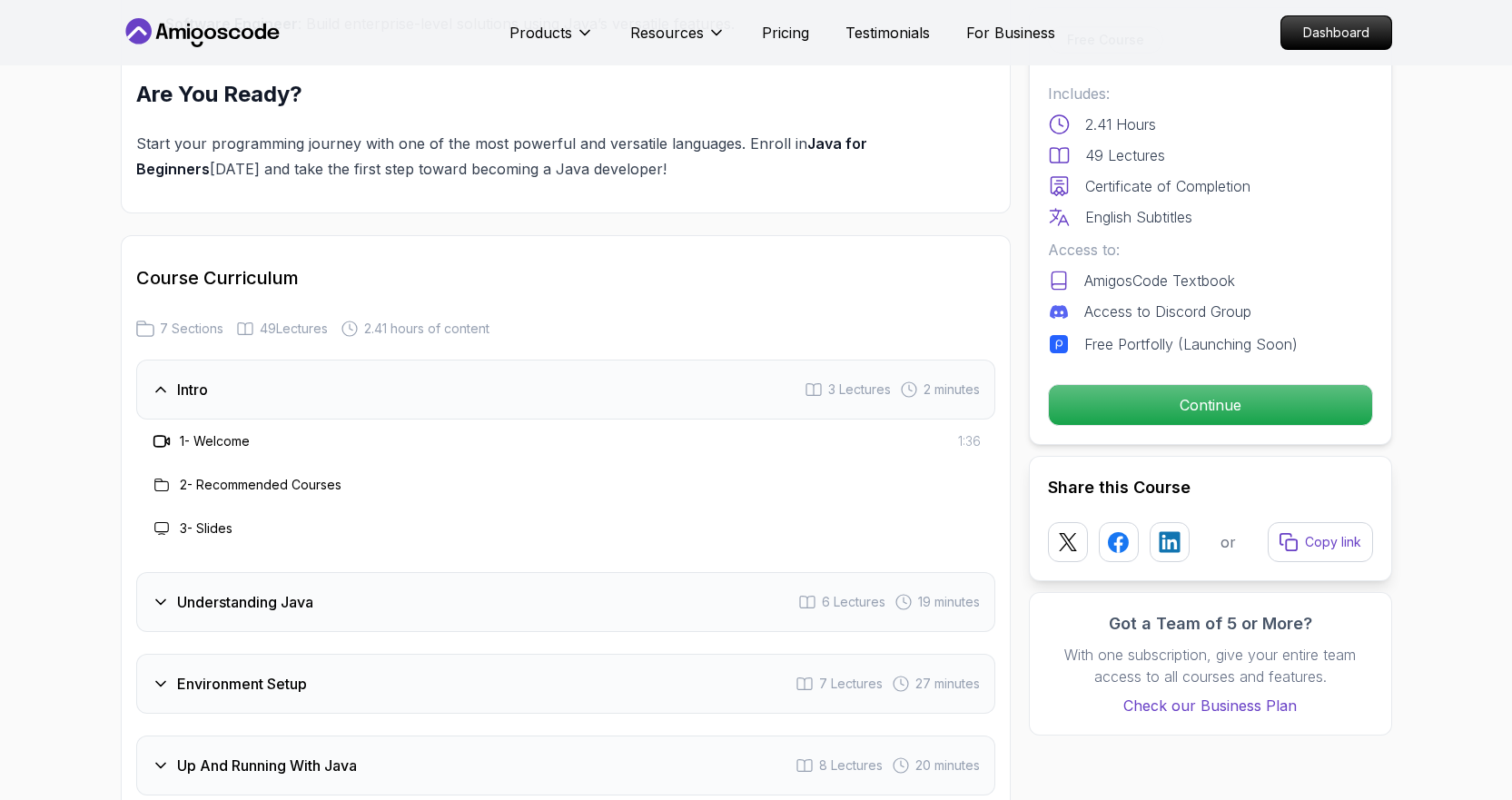 click on "1  -   Welcome" at bounding box center (214, 441) 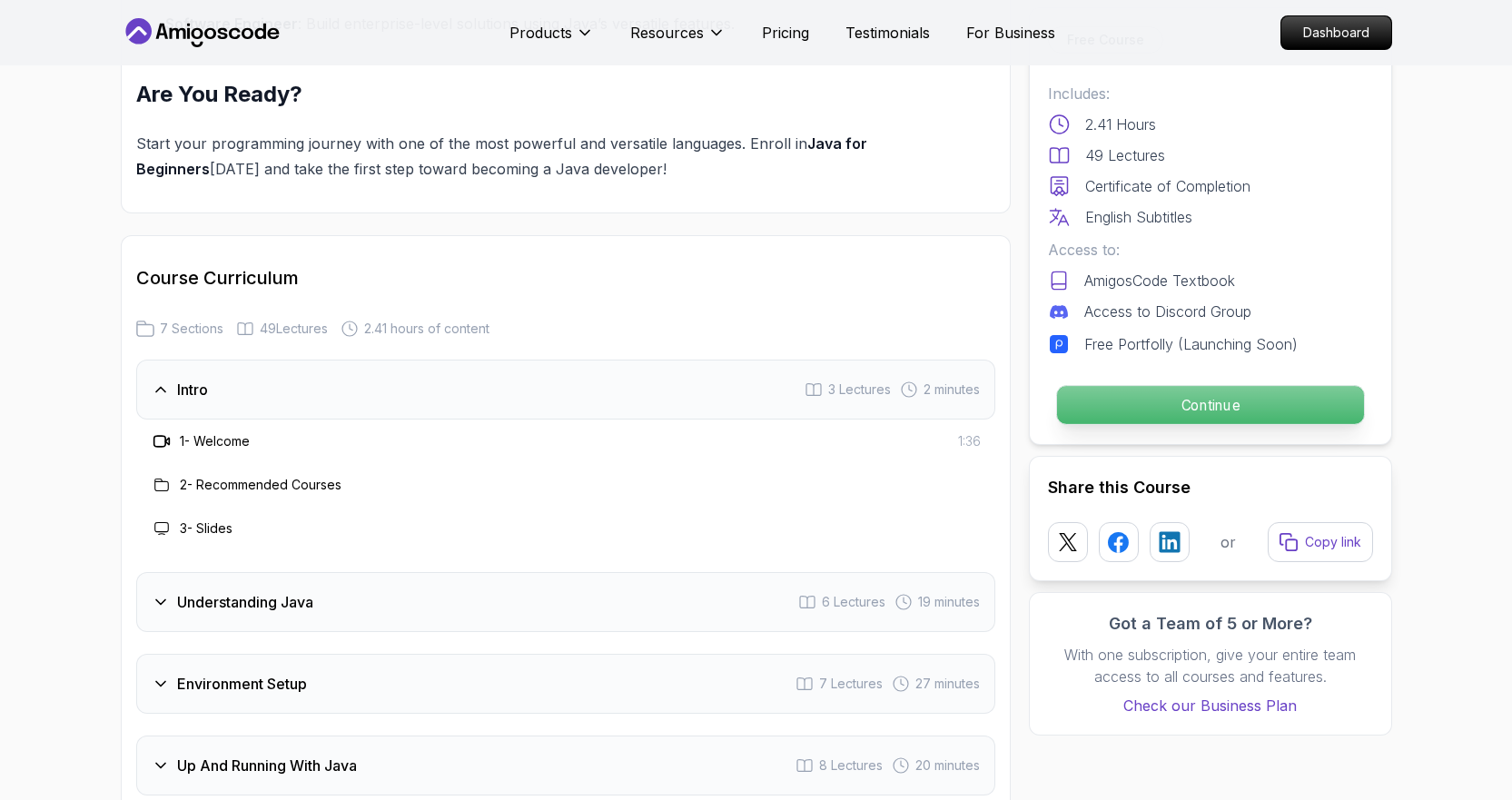 click on "Continue" at bounding box center (1210, 405) 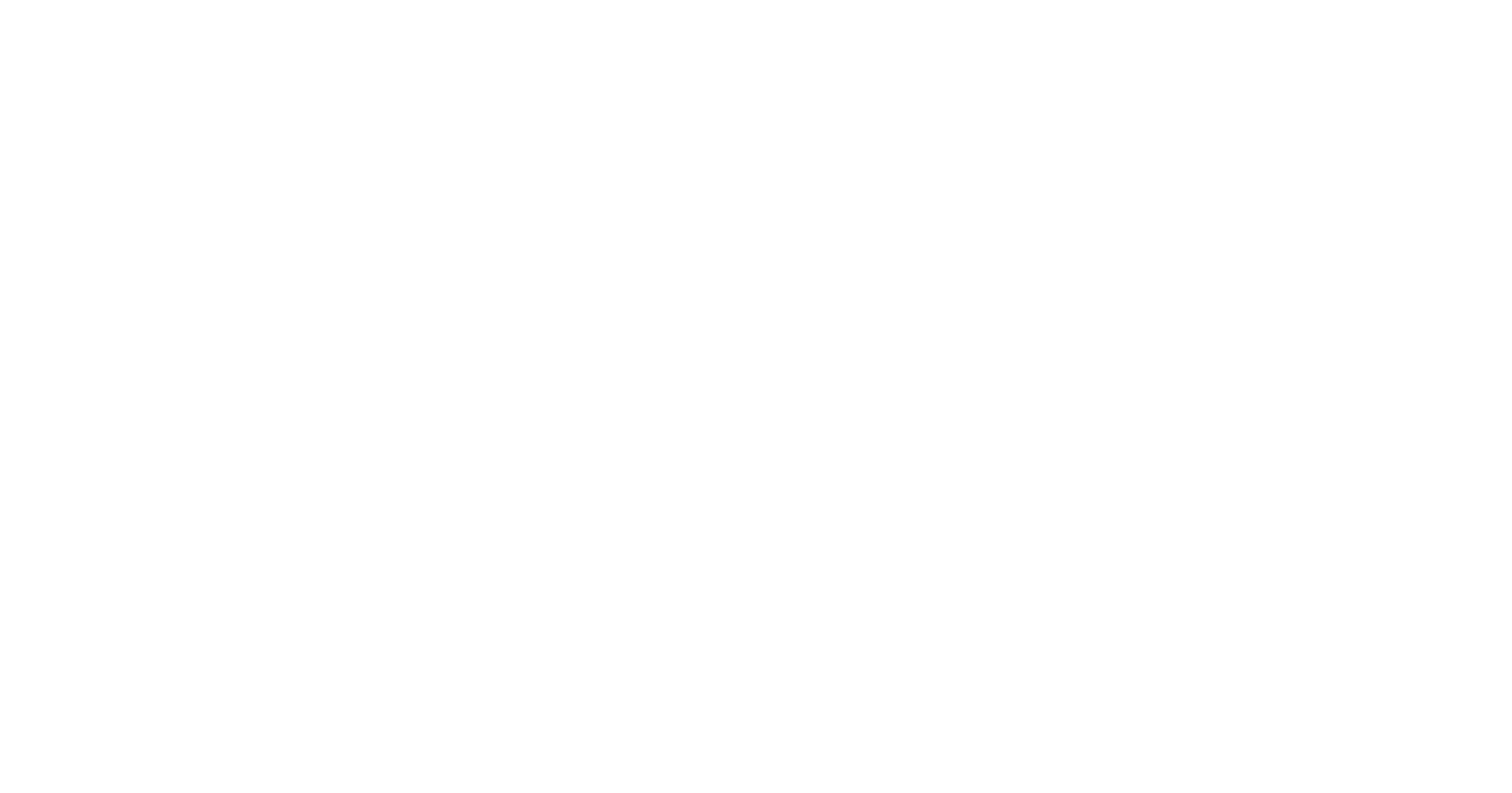 scroll, scrollTop: 0, scrollLeft: 0, axis: both 